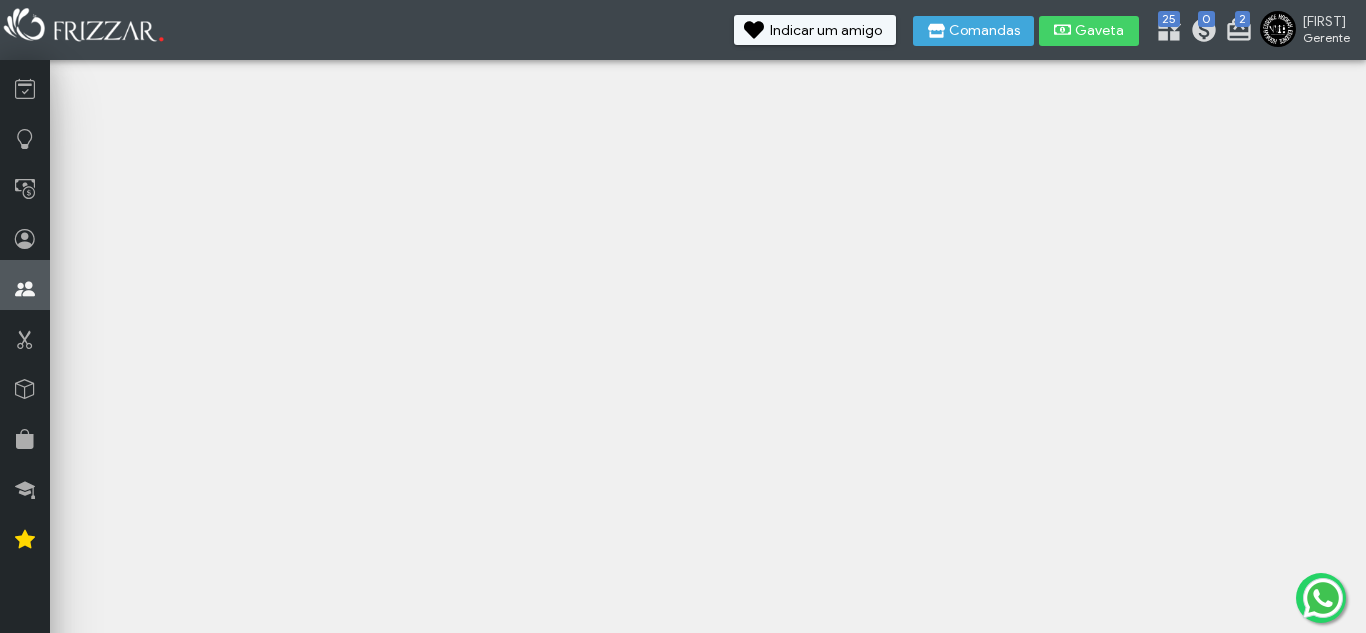 scroll, scrollTop: 0, scrollLeft: 0, axis: both 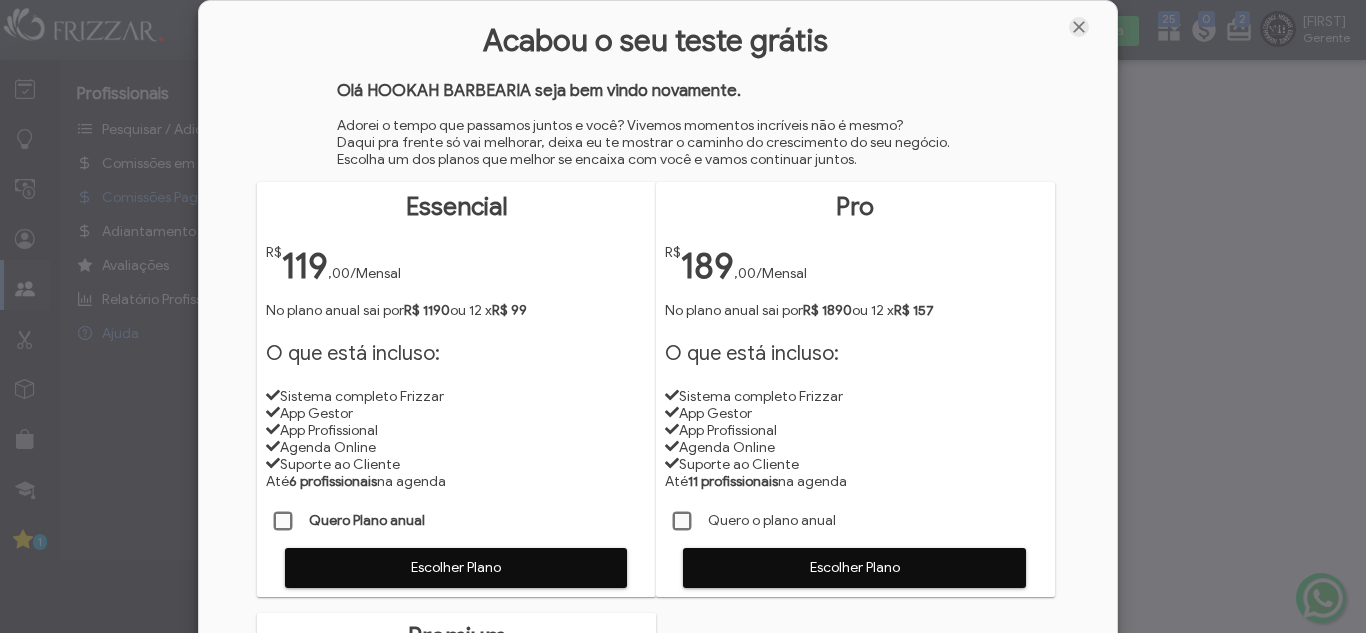 click at bounding box center (1079, 27) 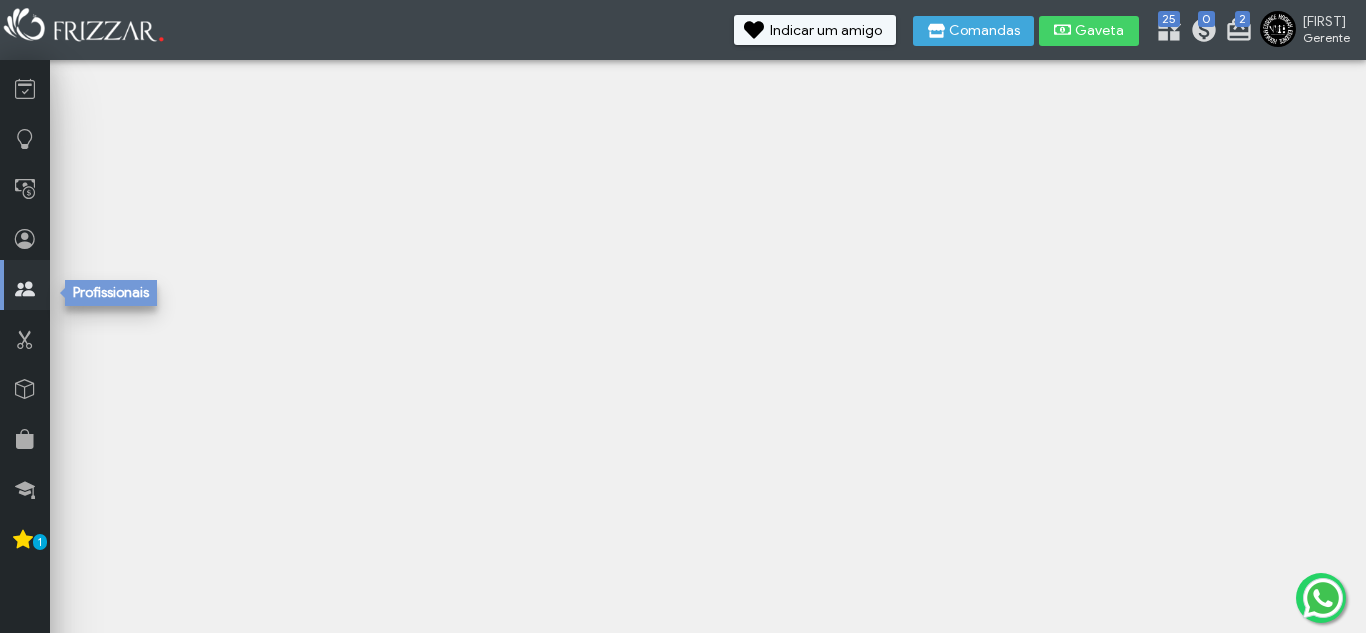 click at bounding box center (25, 289) 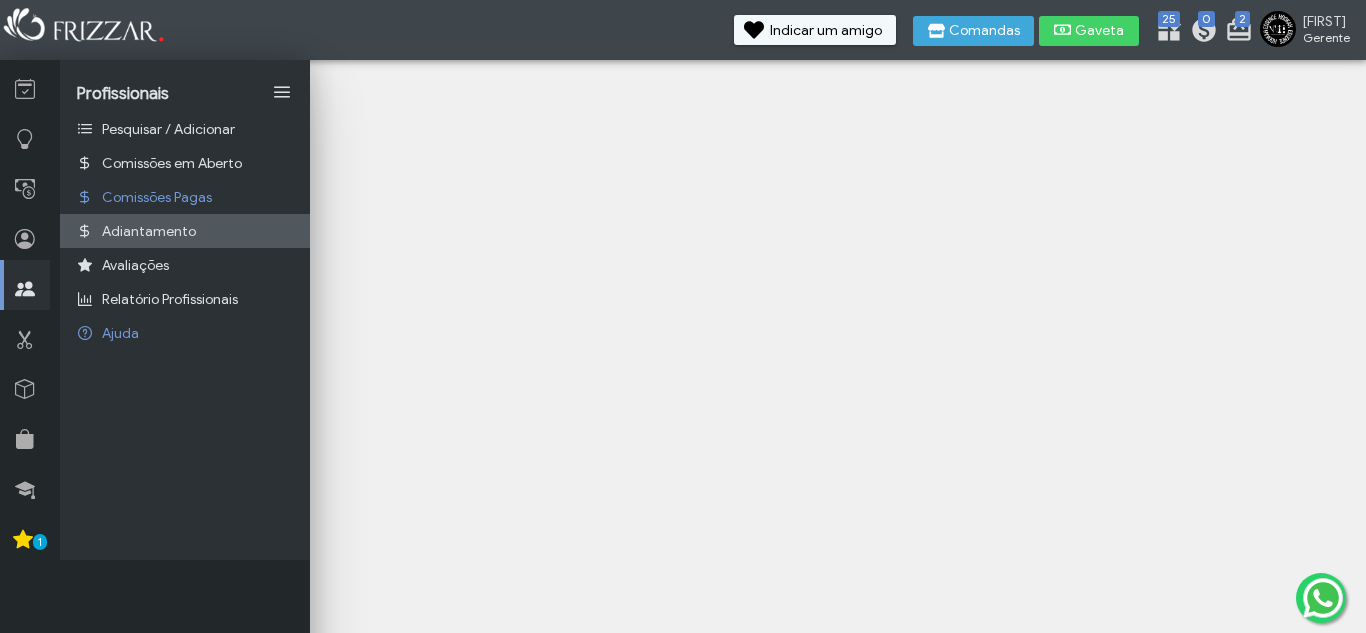 click on "Adiantamento" at bounding box center (149, 231) 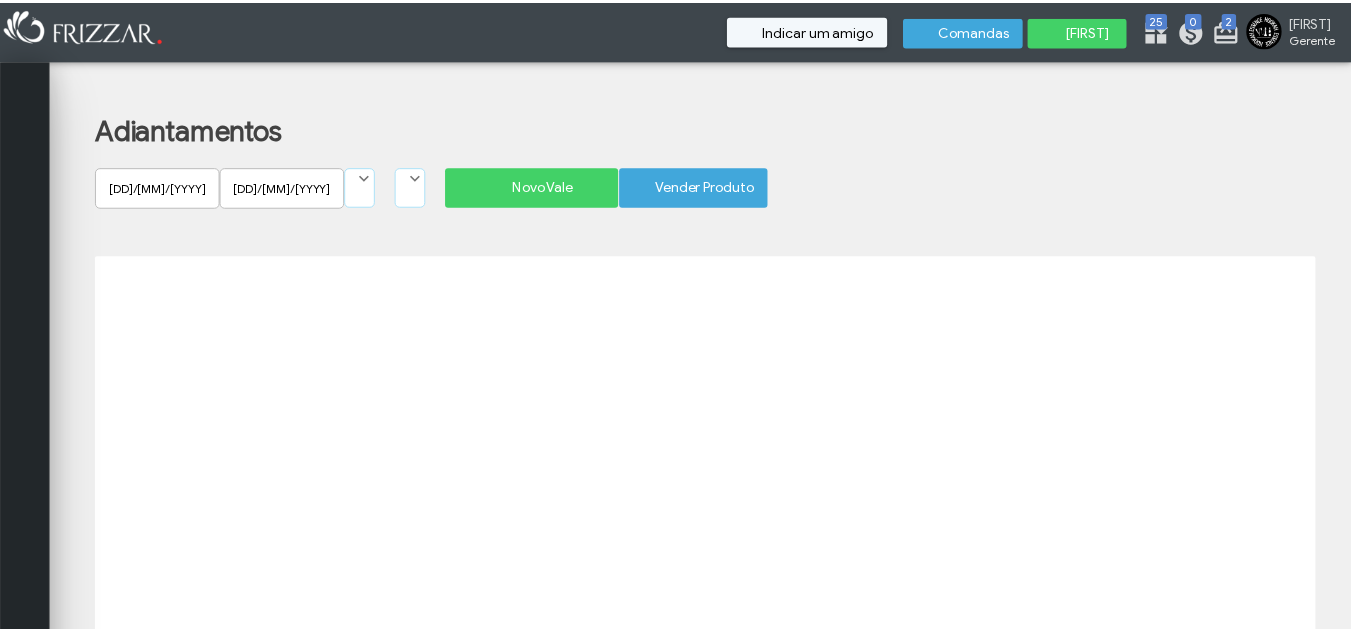 scroll, scrollTop: 0, scrollLeft: 0, axis: both 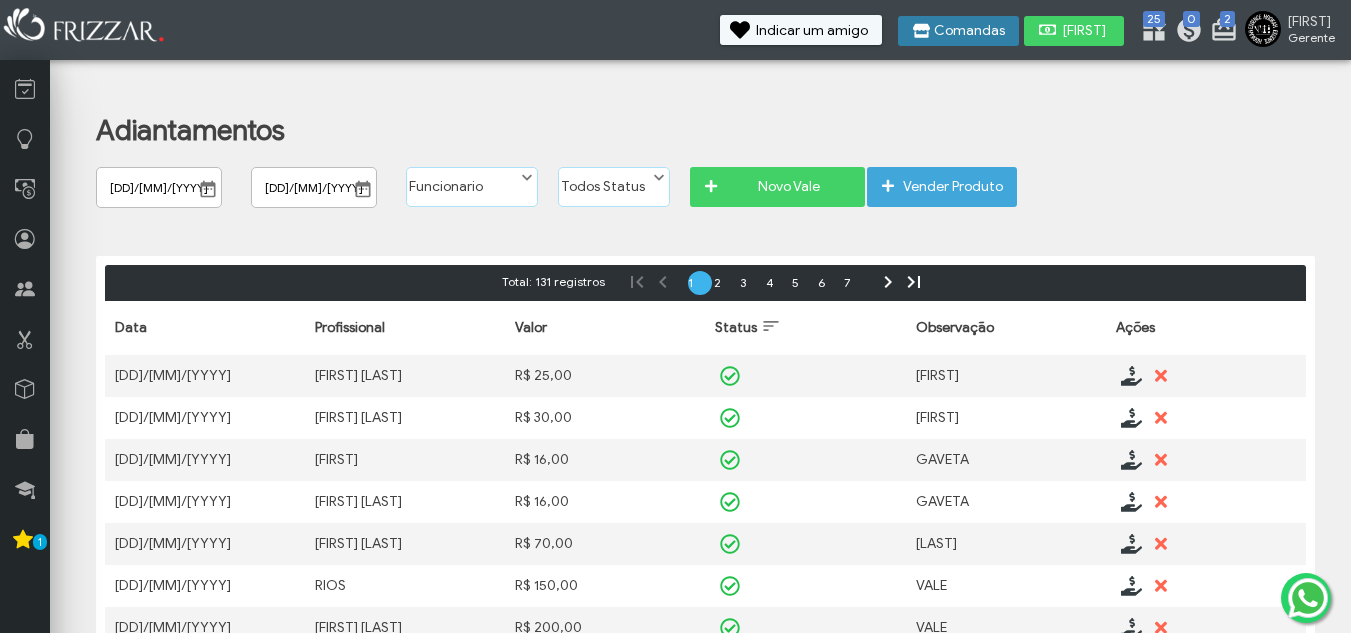 click on "Comandas" at bounding box center (969, 31) 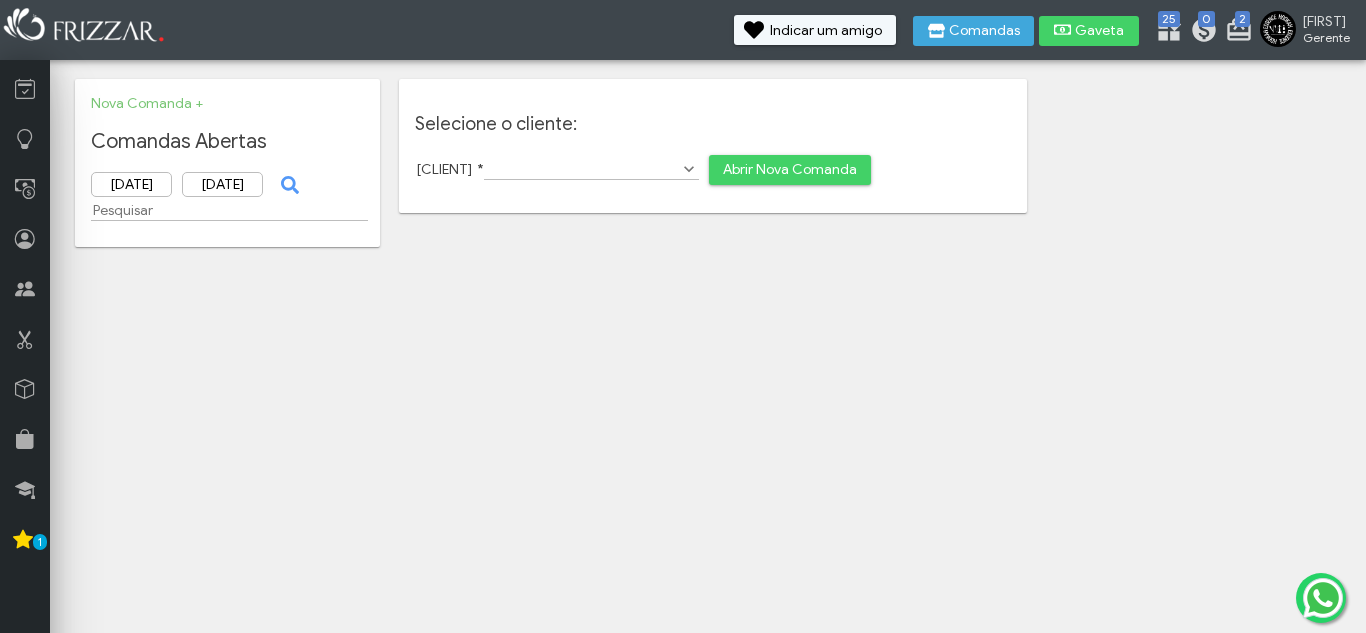 scroll, scrollTop: 0, scrollLeft: 0, axis: both 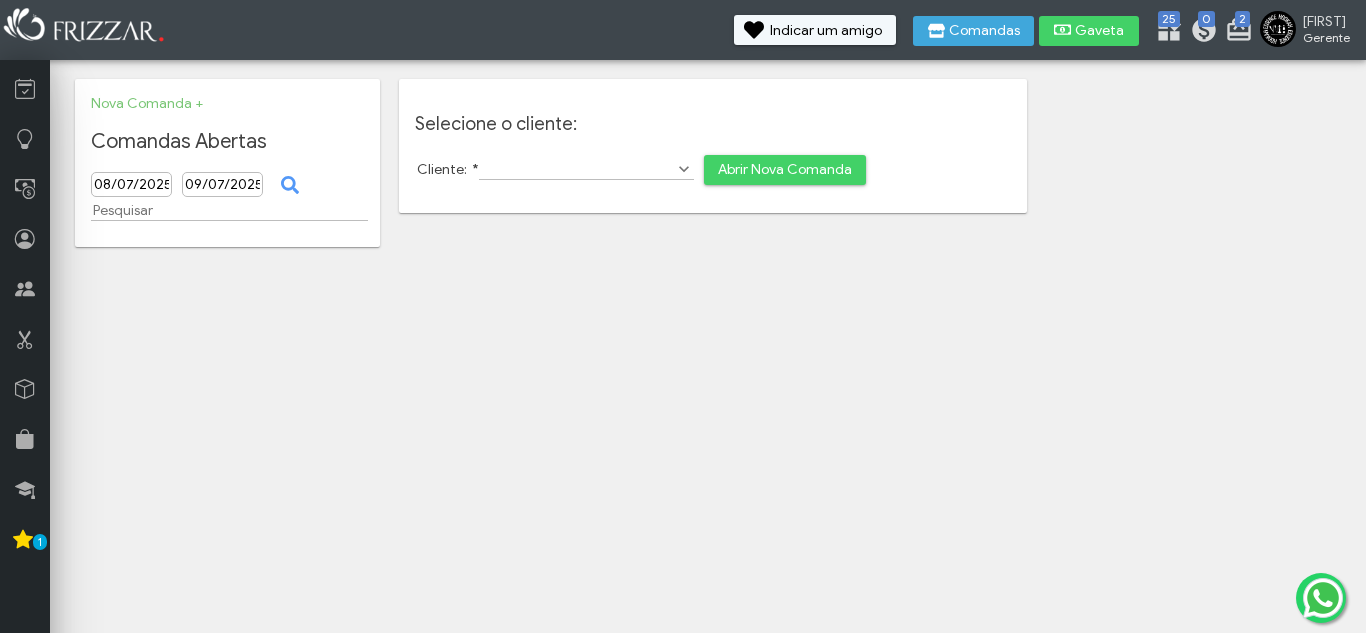 drag, startPoint x: 980, startPoint y: 464, endPoint x: 486, endPoint y: 244, distance: 540.7735 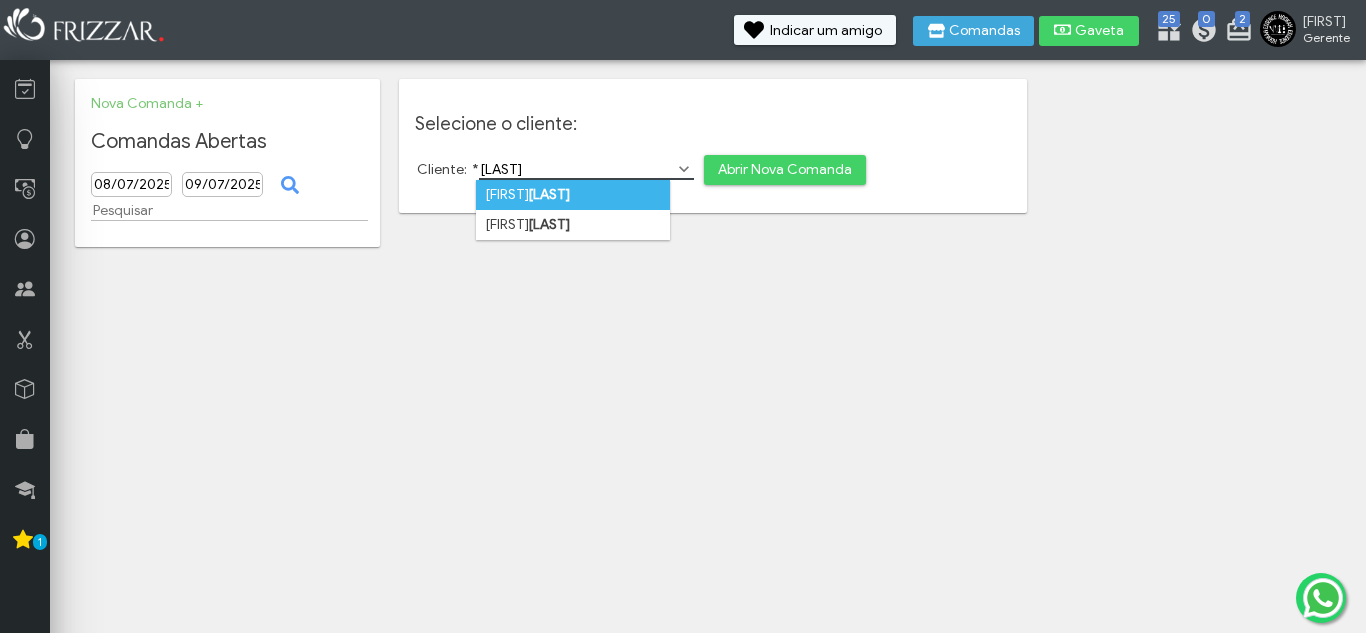type on "maica" 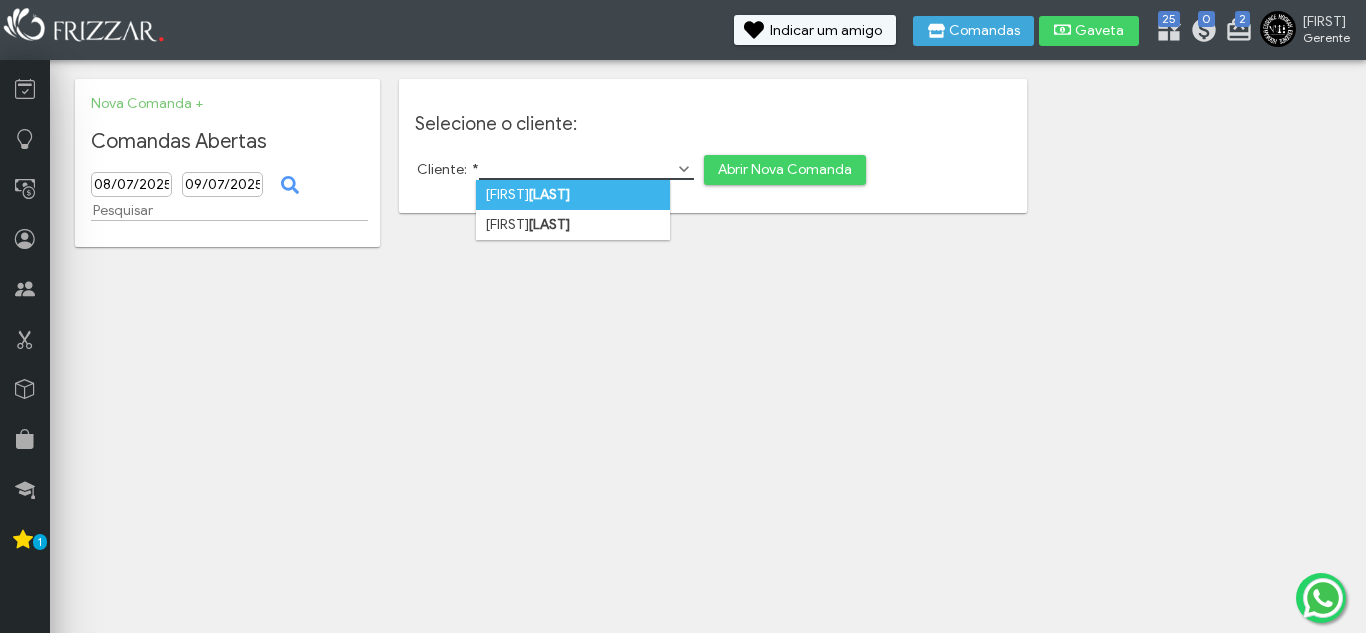 click on "Benicio  maica" at bounding box center [573, 195] 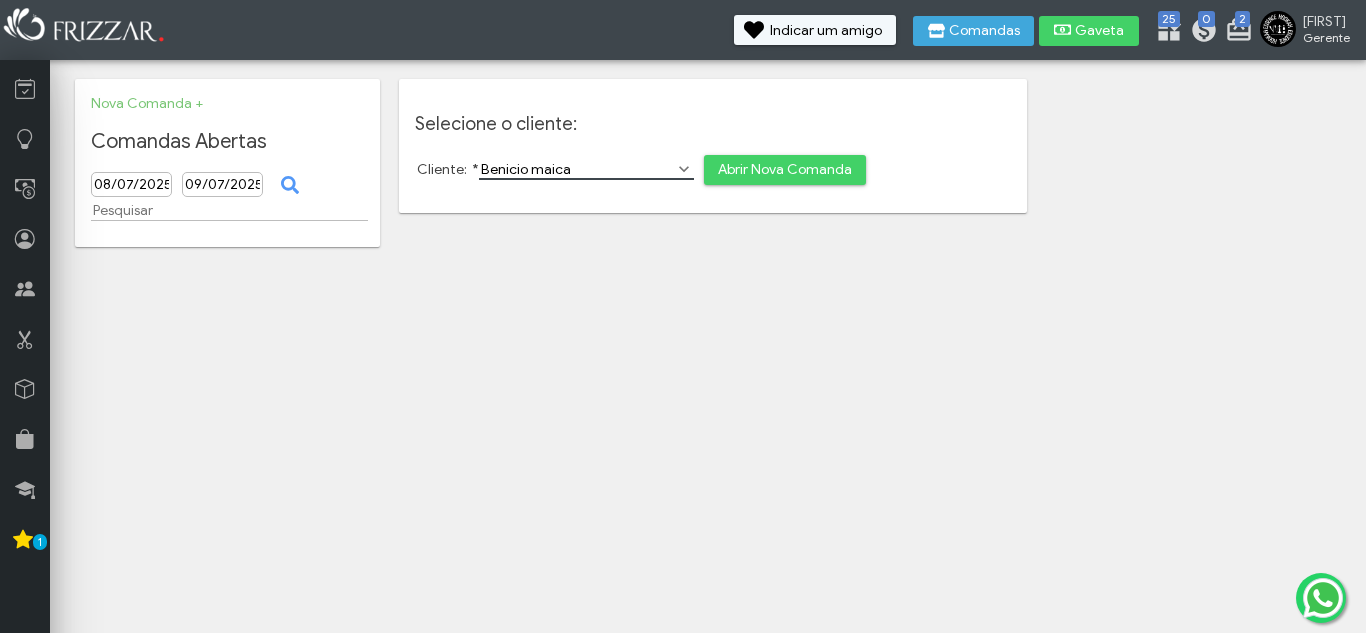 click on "Abrir Nova Comanda" at bounding box center (785, 170) 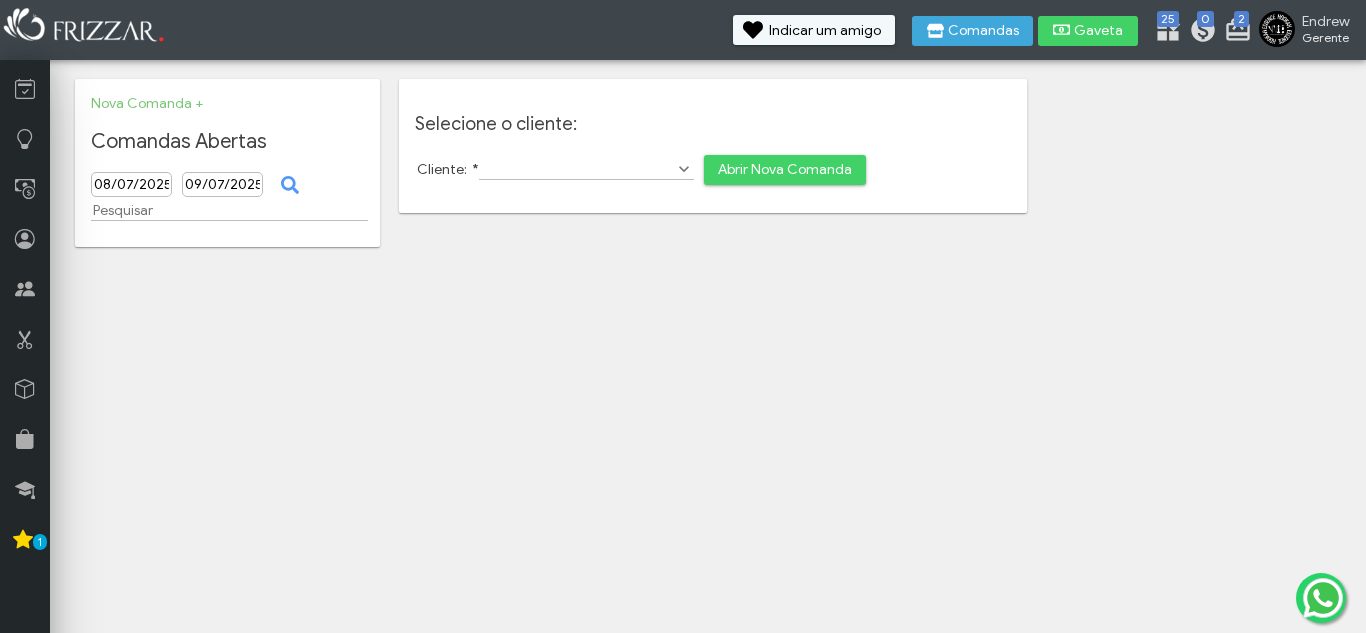 scroll, scrollTop: 0, scrollLeft: 0, axis: both 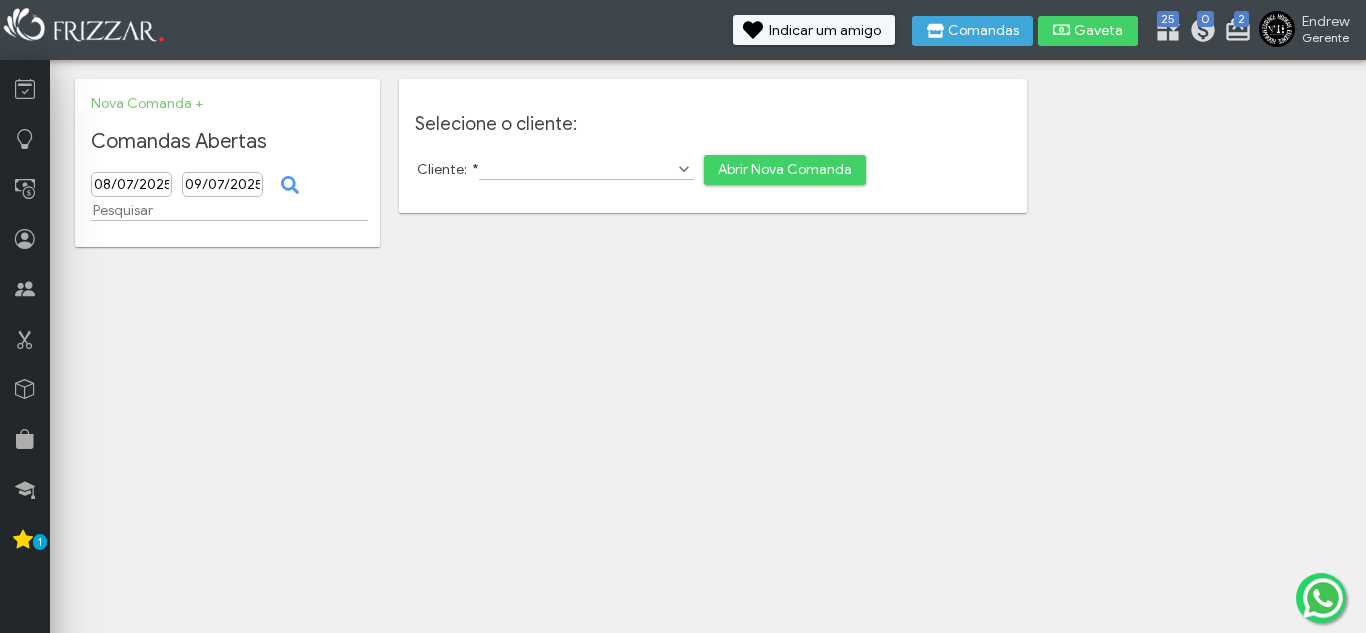 drag, startPoint x: 980, startPoint y: 464, endPoint x: 486, endPoint y: 244, distance: 540.7735 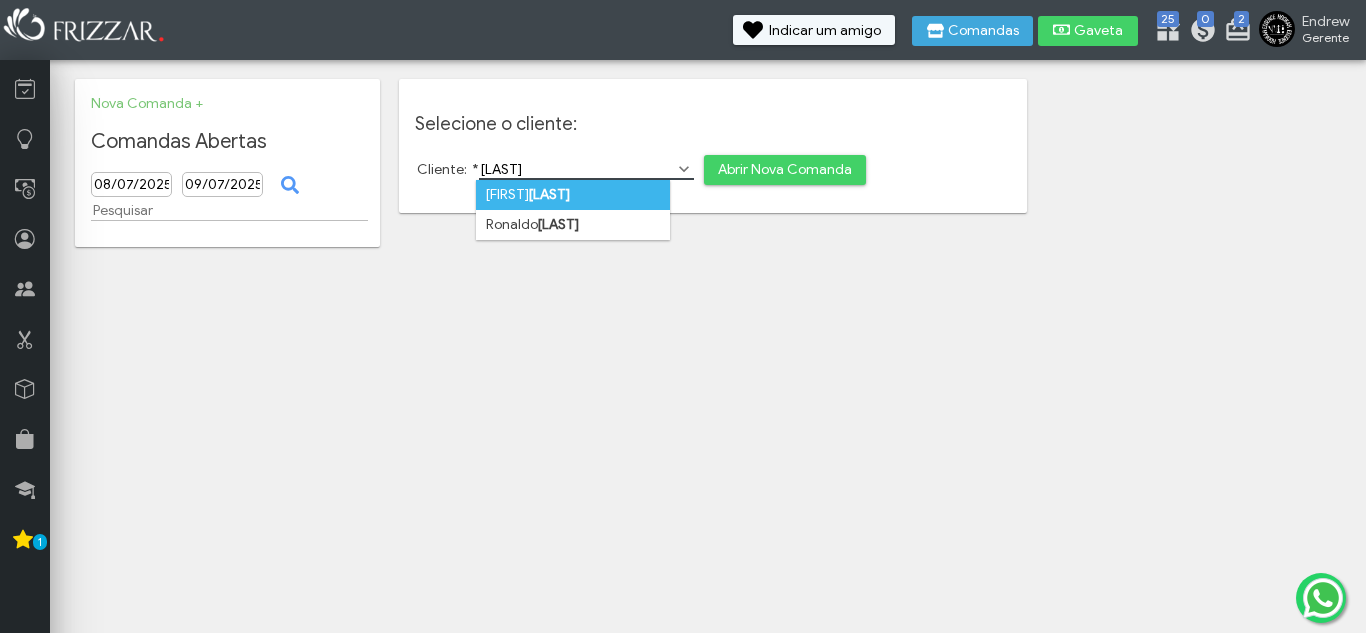 type on "maica" 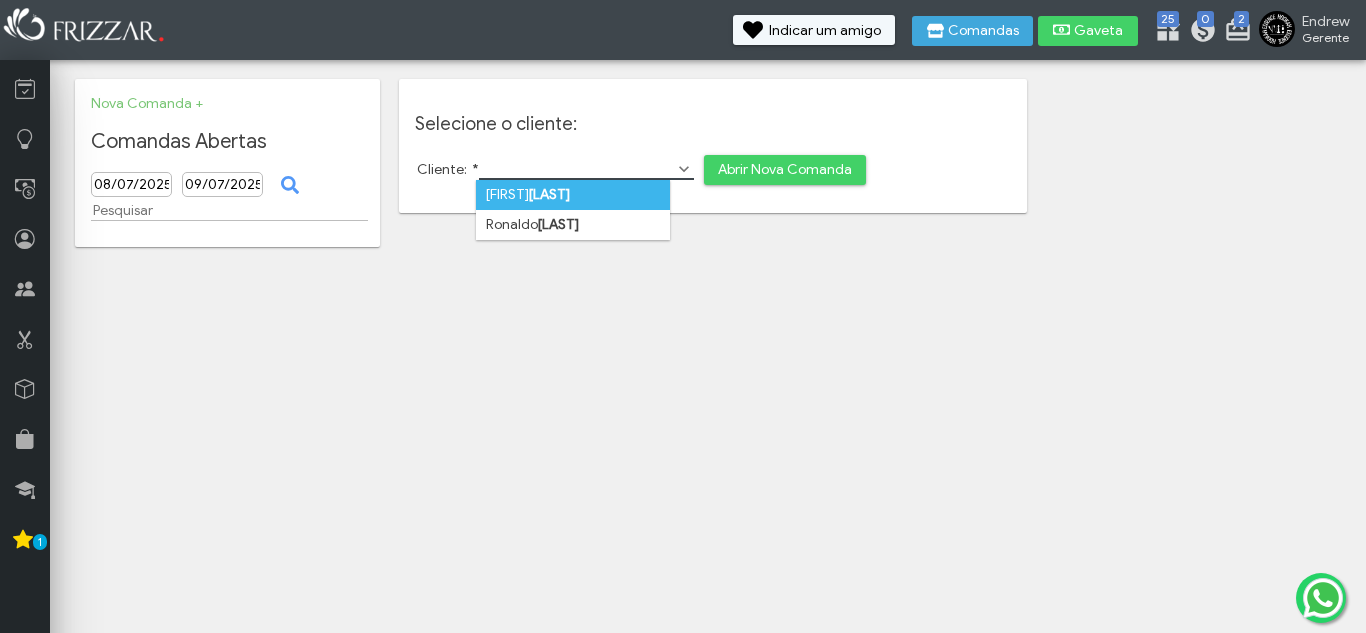 click on "Benicio  maica" at bounding box center (573, 195) 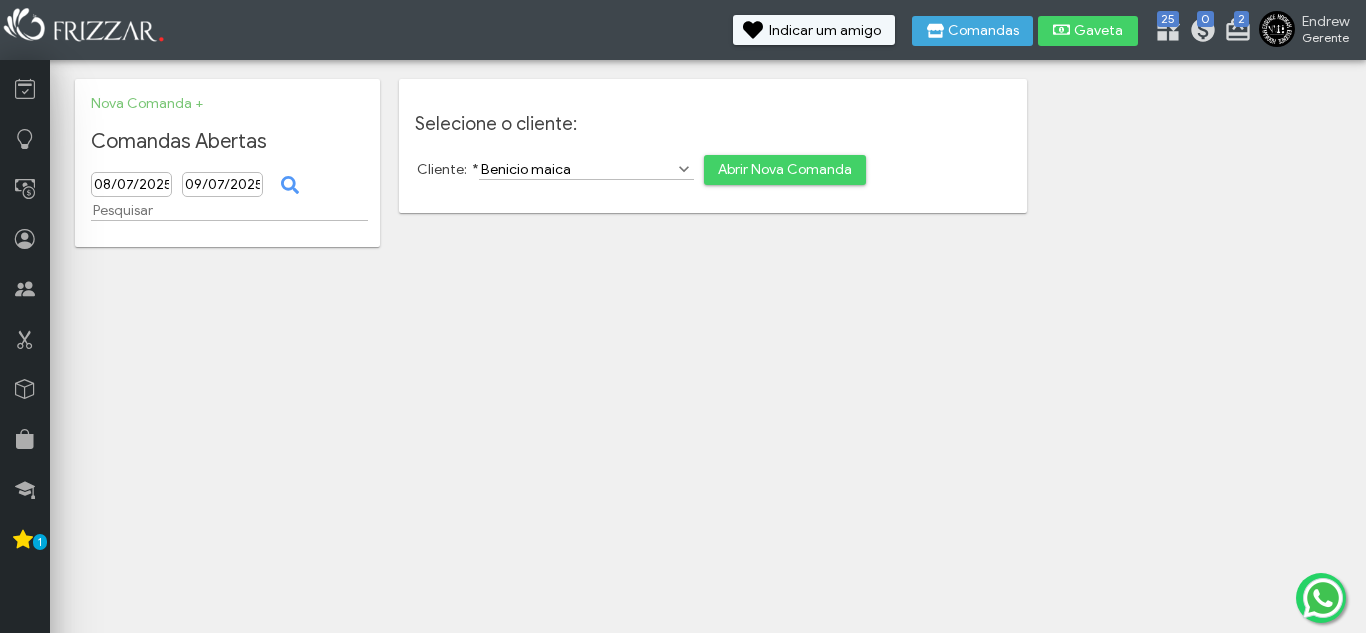 click on "Abrir Nova Comanda" at bounding box center (785, 170) 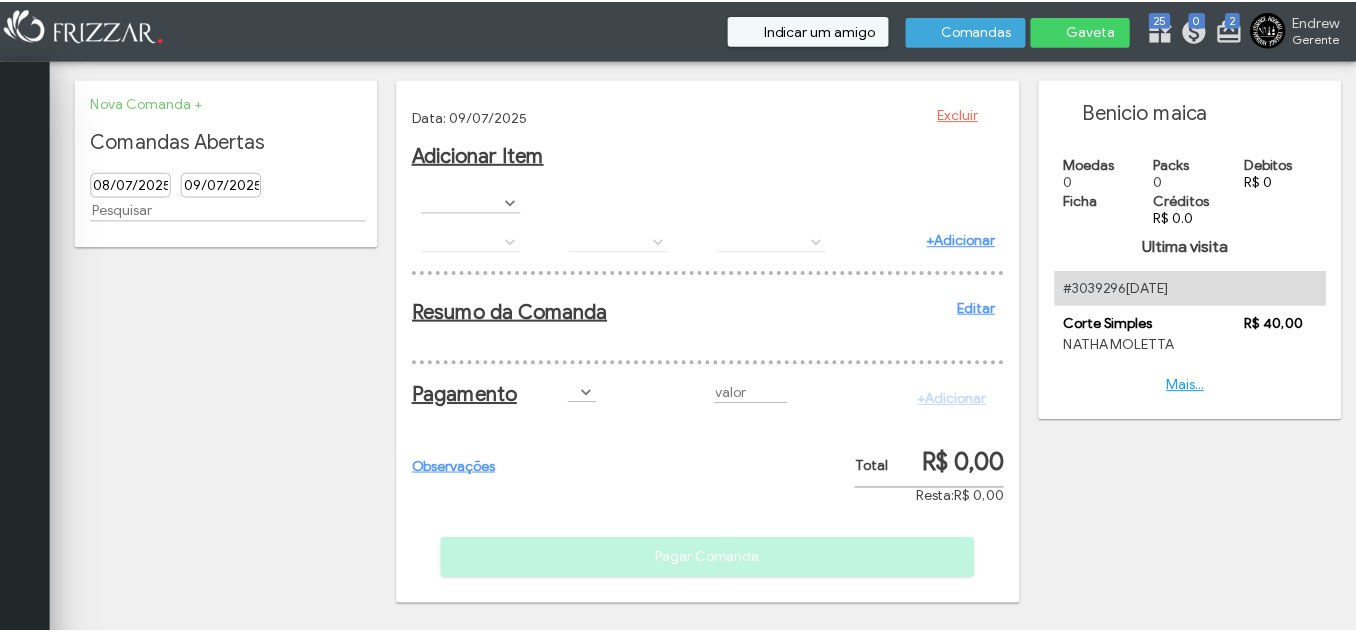 scroll, scrollTop: 0, scrollLeft: 0, axis: both 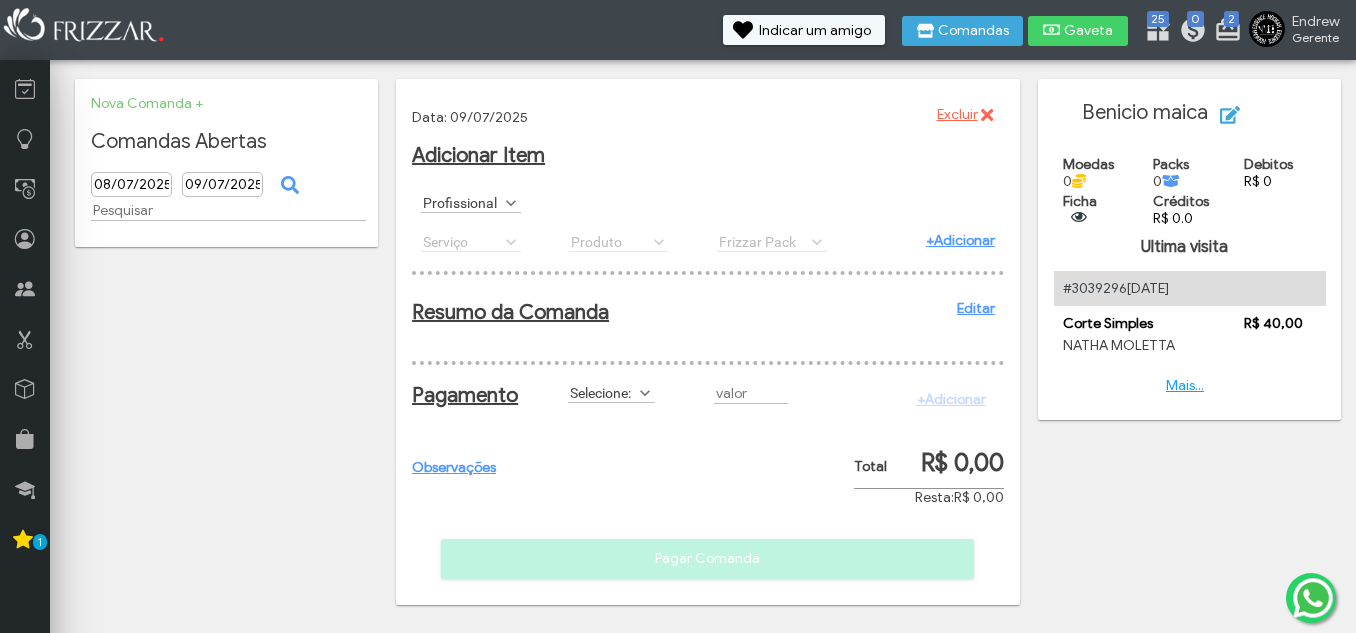 click on "Profissional" at bounding box center (462, 202) 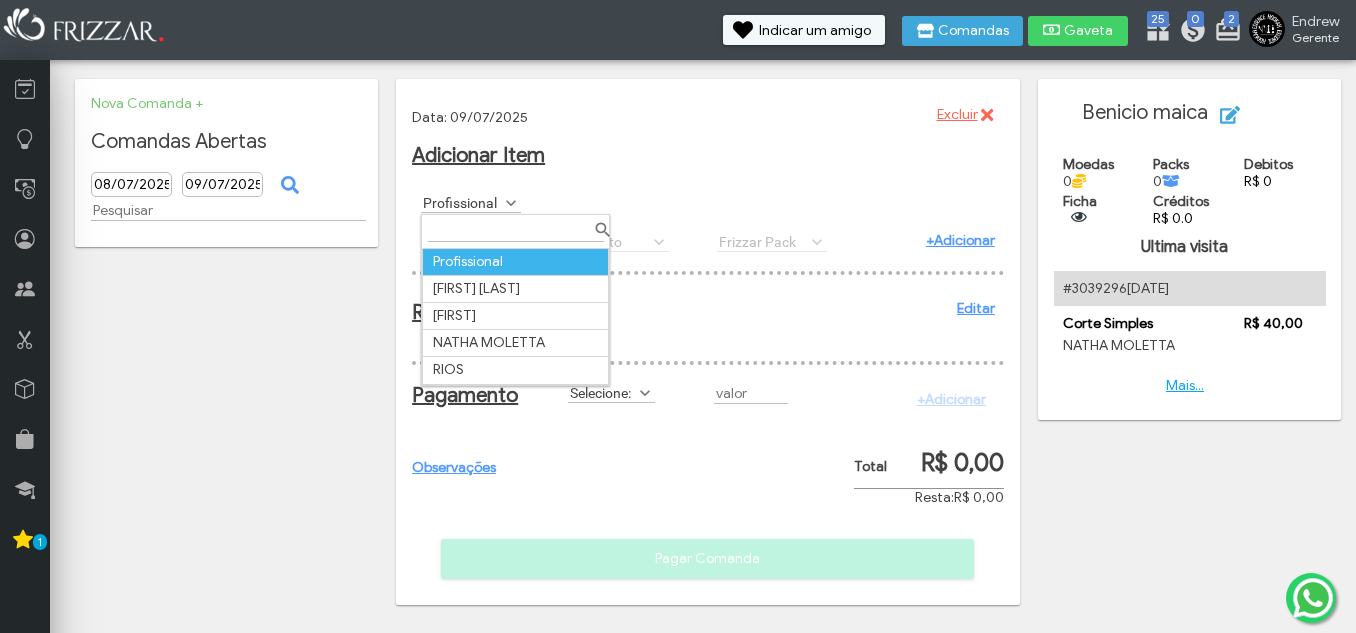 scroll, scrollTop: 11, scrollLeft: 89, axis: both 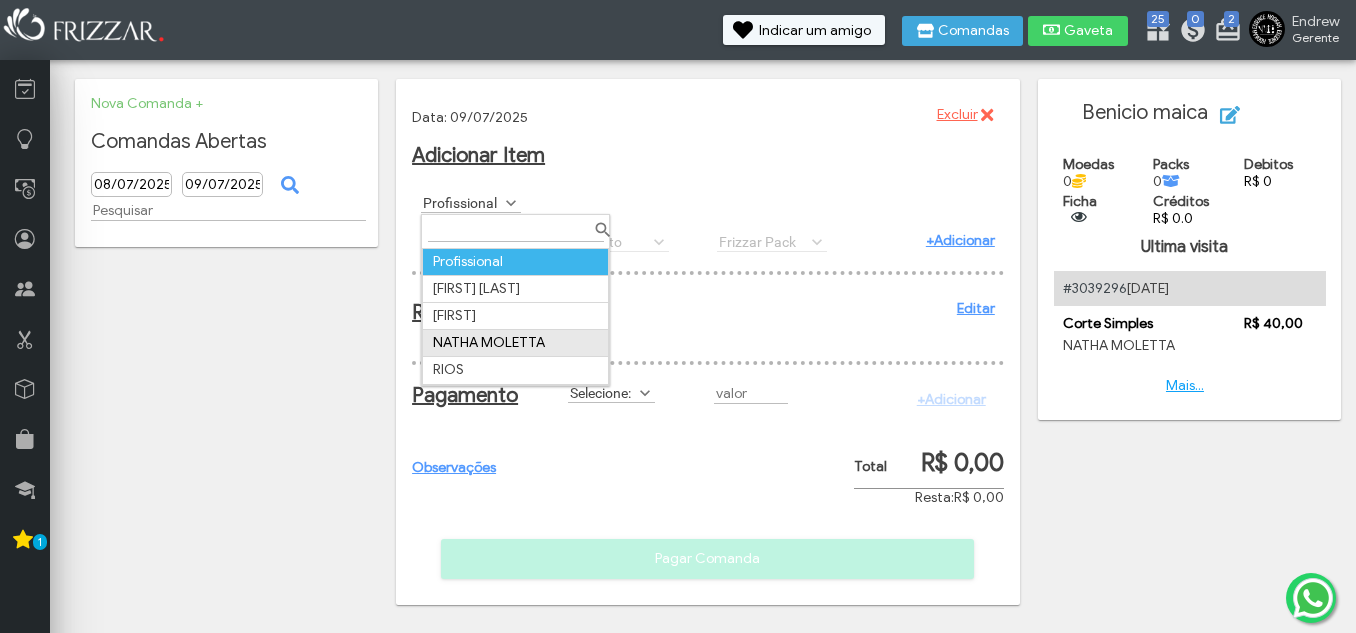 click on "NATHA MOLETTA" at bounding box center [516, 343] 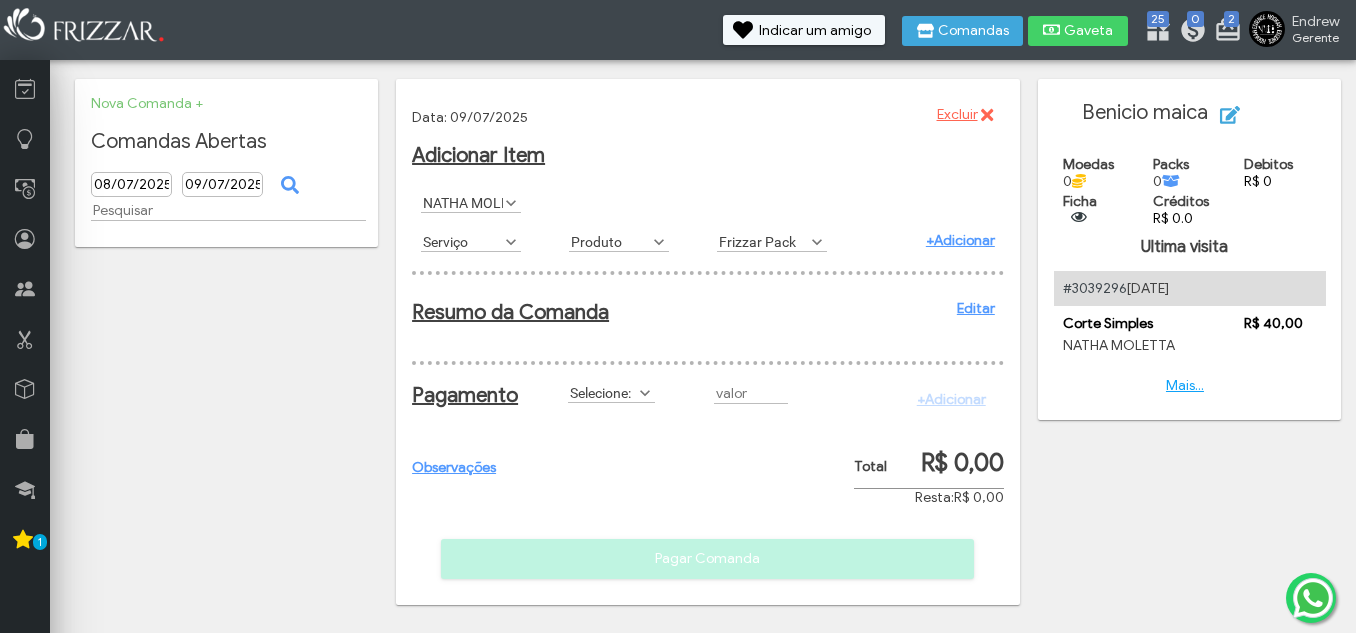 scroll, scrollTop: 11, scrollLeft: 89, axis: both 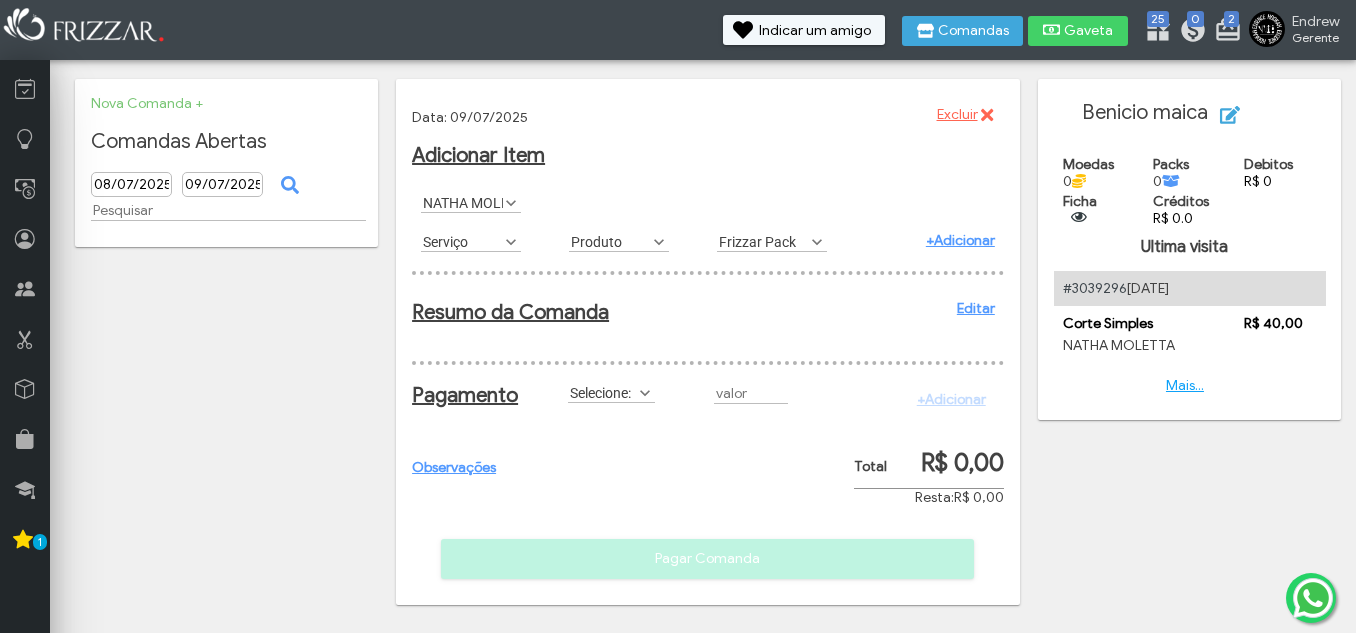 click on "Serviço" at bounding box center (462, 241) 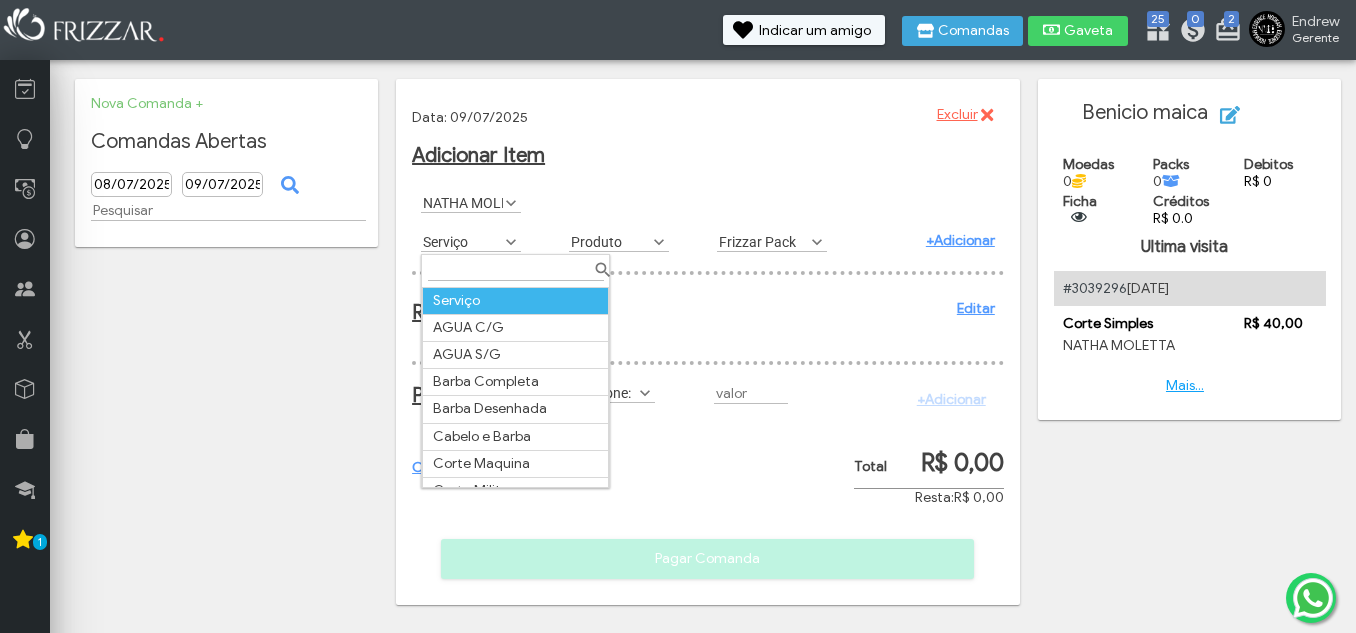 scroll, scrollTop: 11, scrollLeft: 89, axis: both 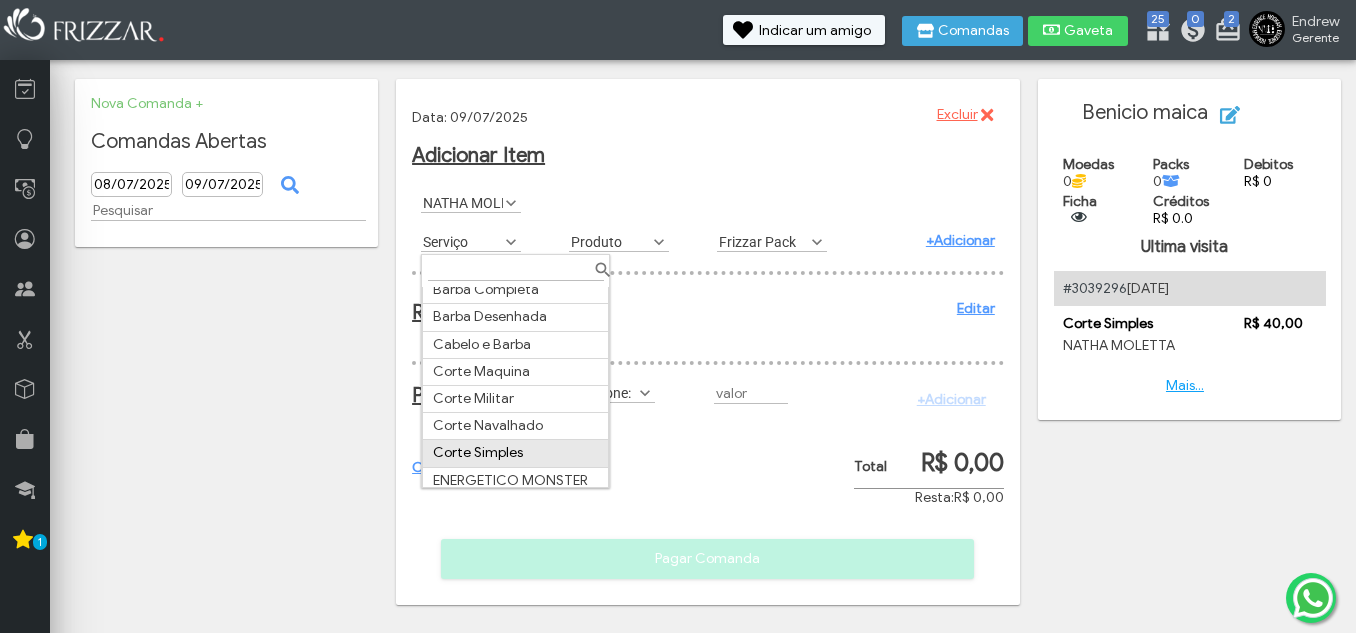 click on "Corte Simples" at bounding box center (516, 453) 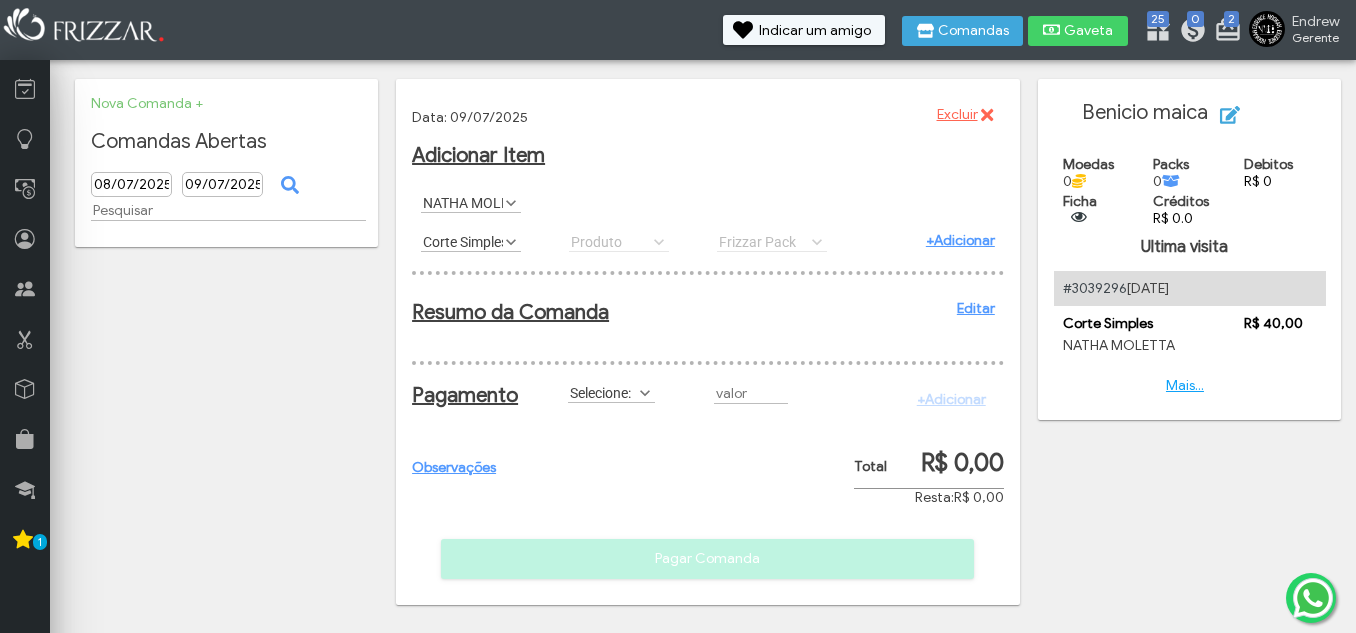 click on "+Adicionar" at bounding box center (960, 240) 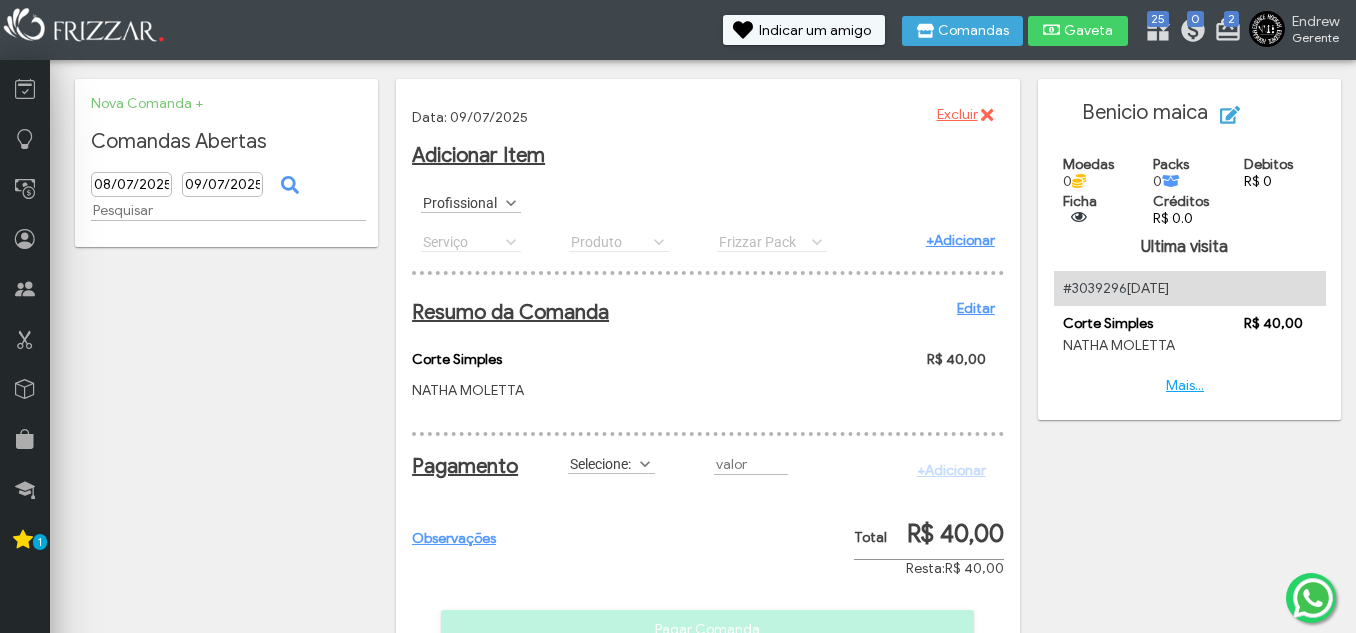 click at bounding box center [645, 464] 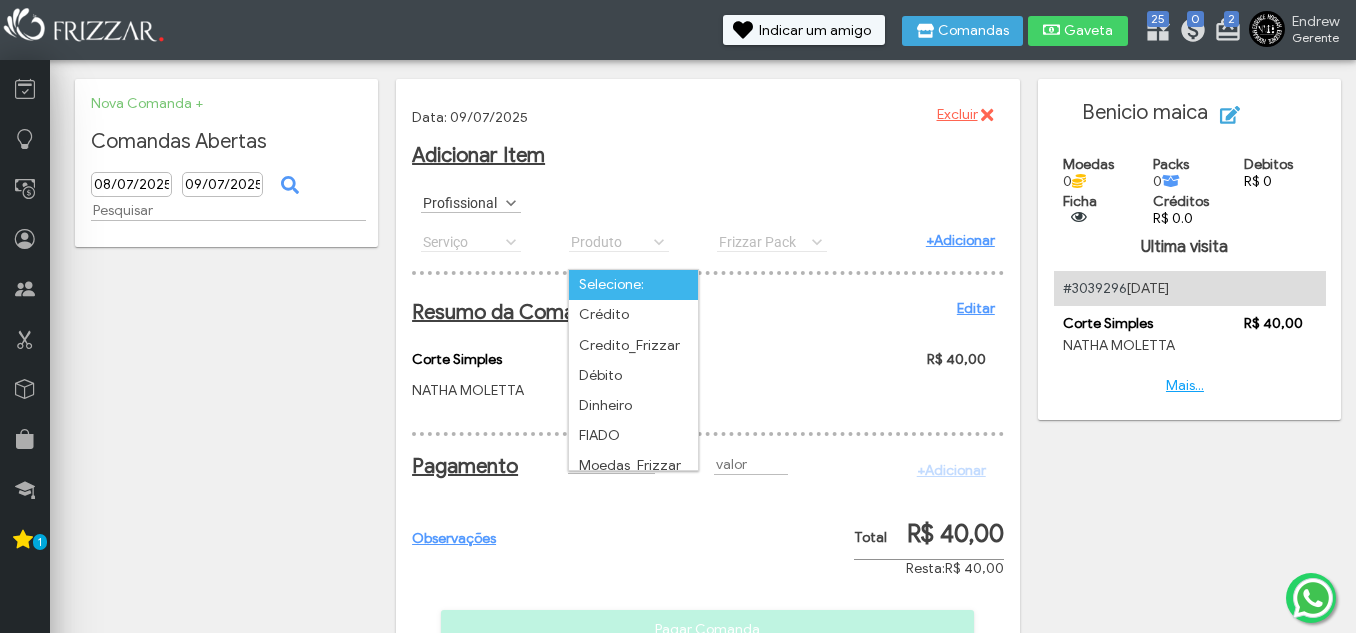 scroll, scrollTop: 11, scrollLeft: 89, axis: both 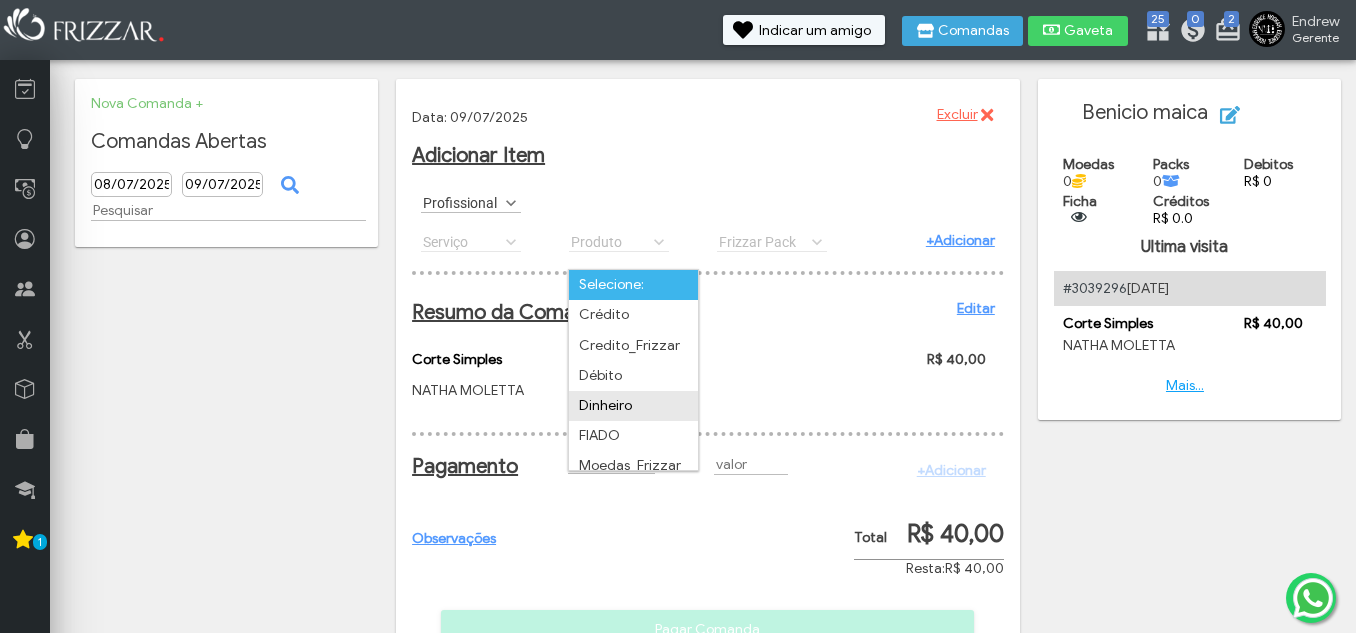 click on "Dinheiro" at bounding box center (633, 406) 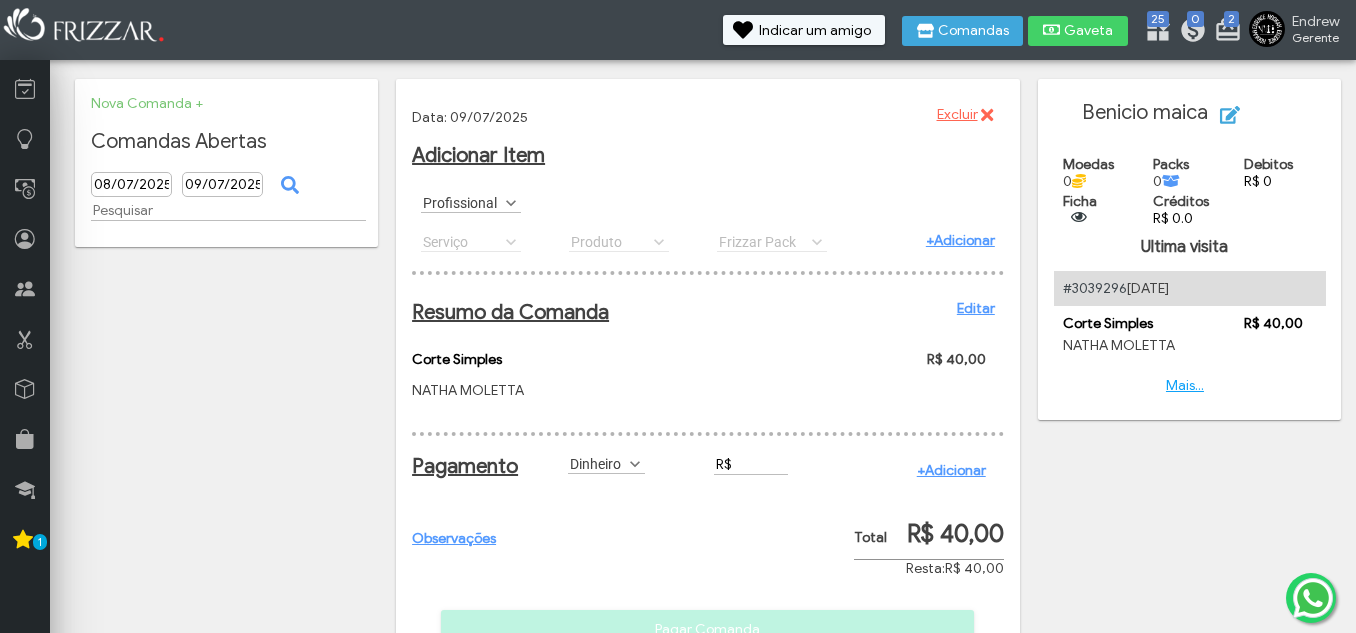 drag, startPoint x: 744, startPoint y: 461, endPoint x: 747, endPoint y: 486, distance: 25.179358 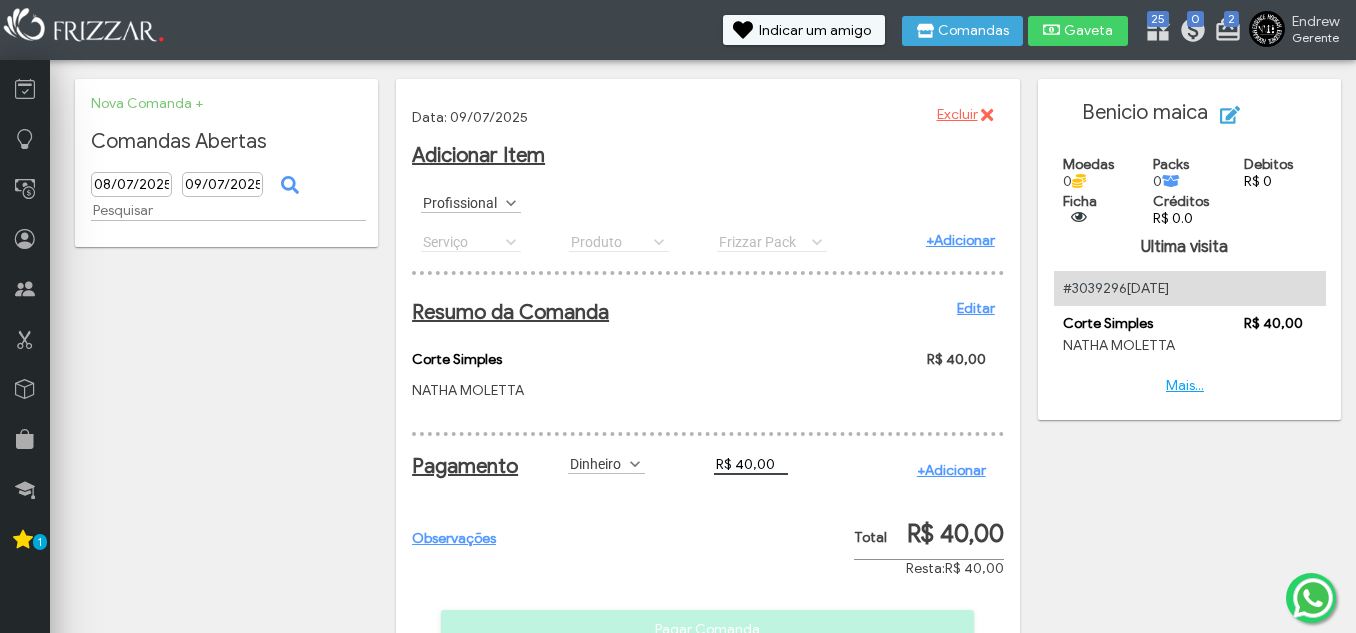 click on "+Adicionar" at bounding box center [951, 470] 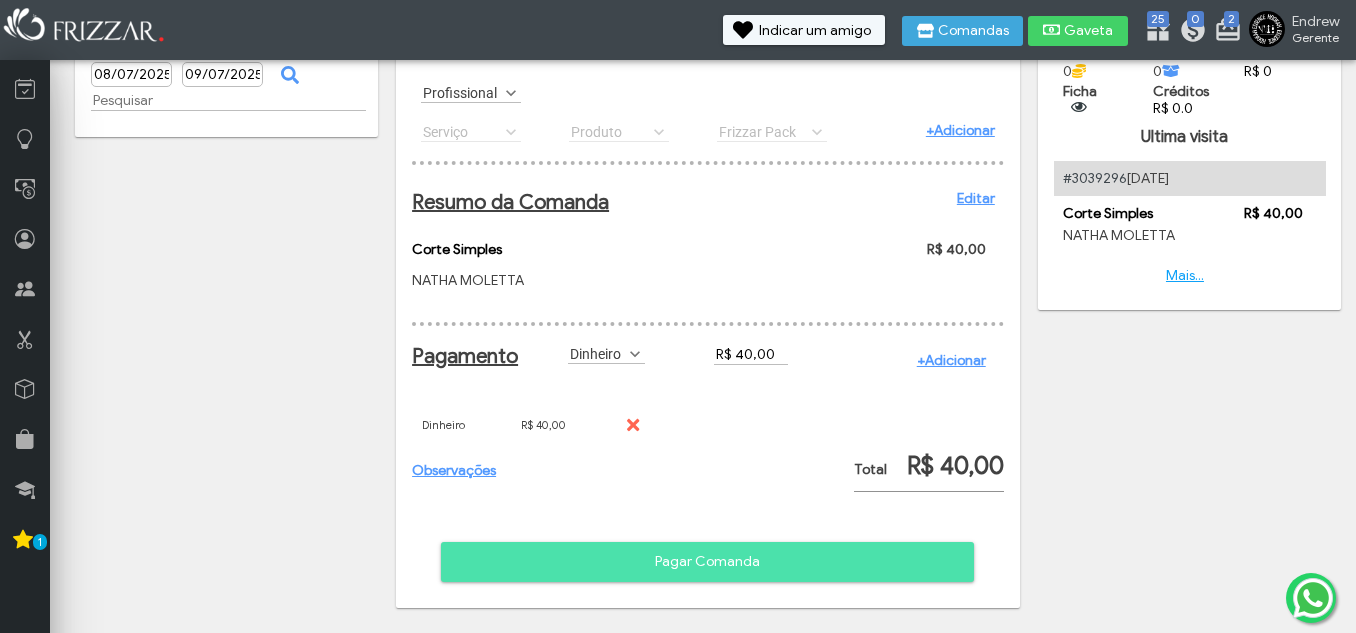 scroll, scrollTop: 127, scrollLeft: 0, axis: vertical 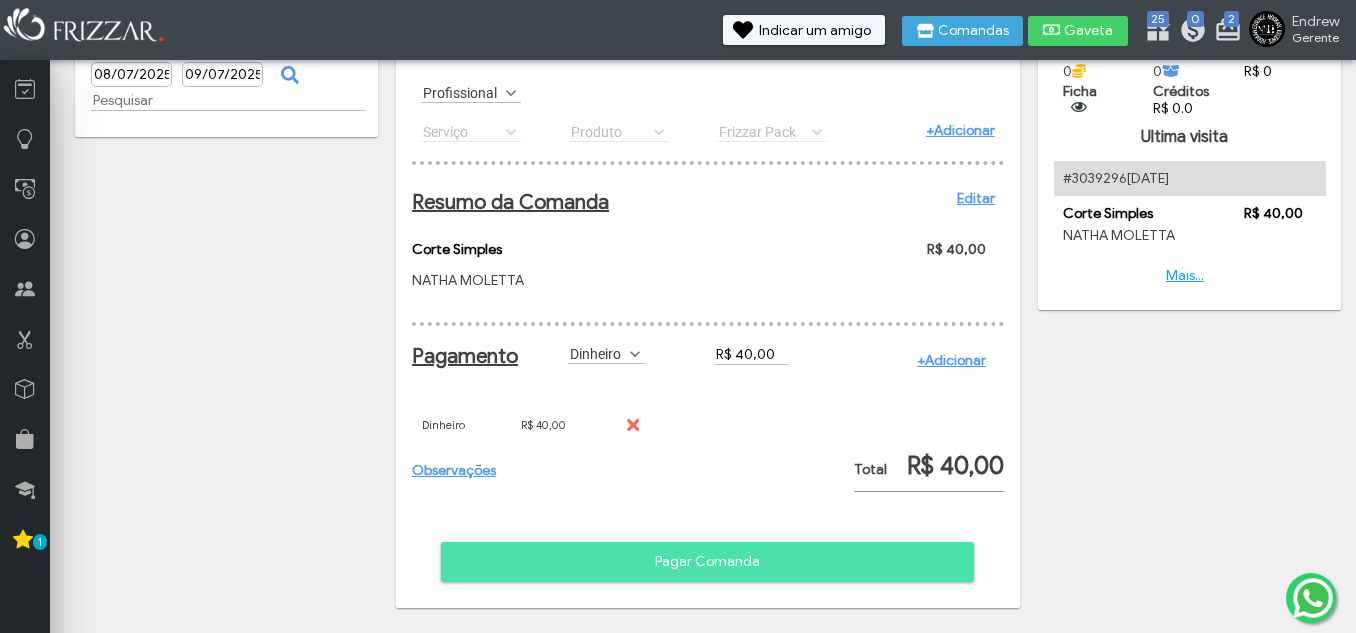 click on "Pagar Comanda" at bounding box center [707, 562] 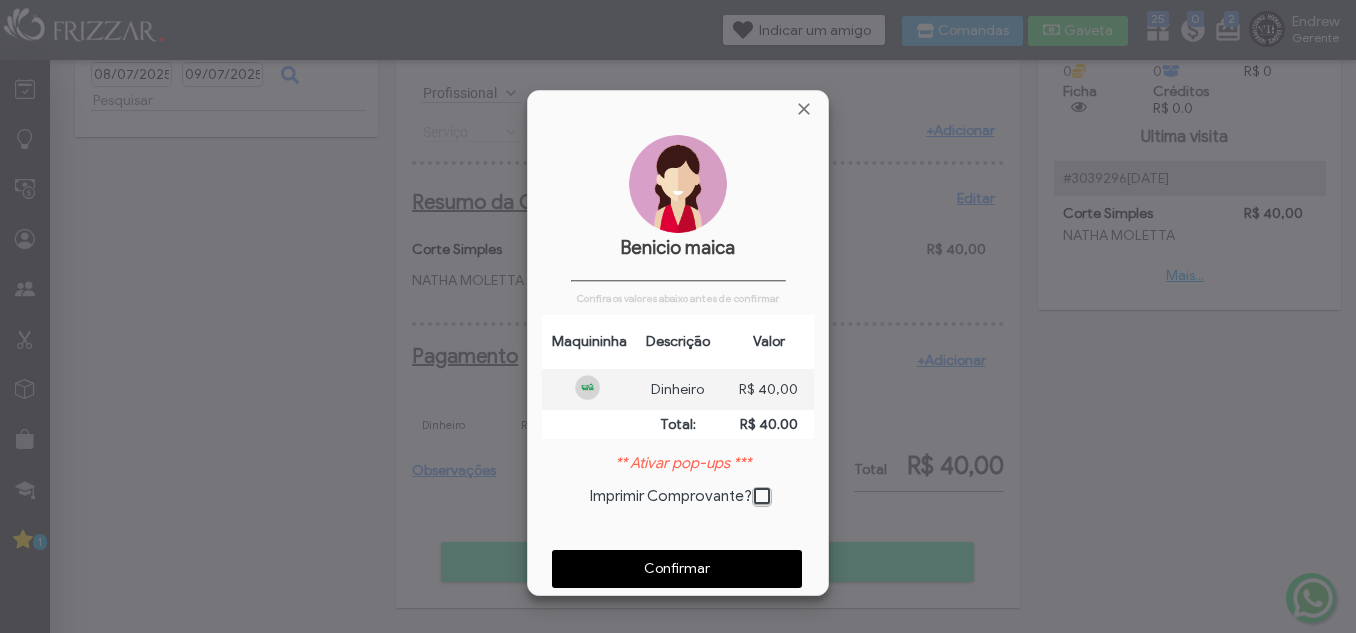 scroll, scrollTop: 10, scrollLeft: 11, axis: both 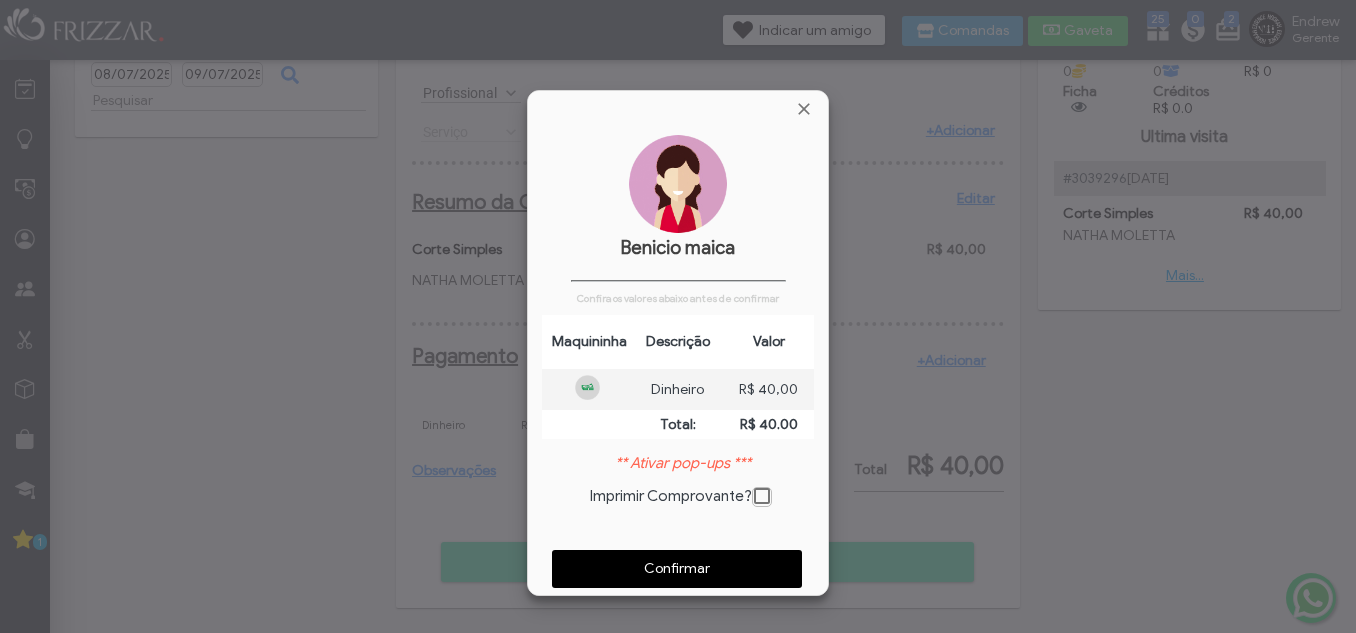 click on "Confirmar" at bounding box center (677, 569) 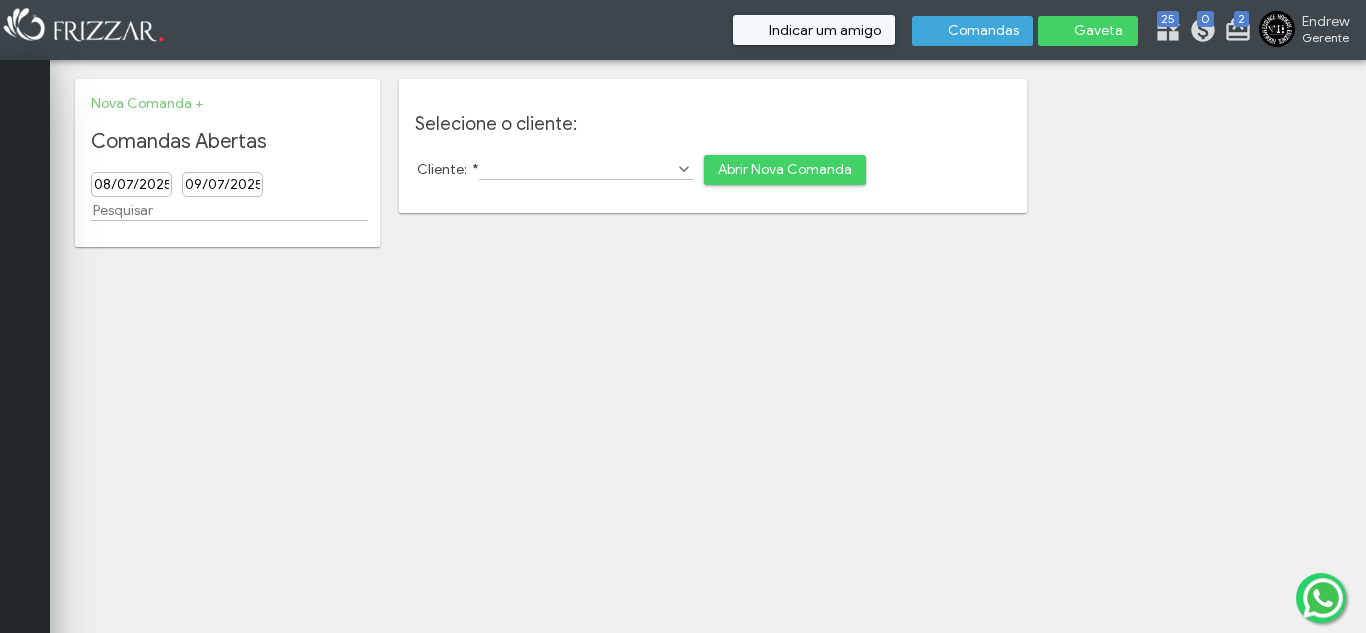 scroll, scrollTop: 0, scrollLeft: 0, axis: both 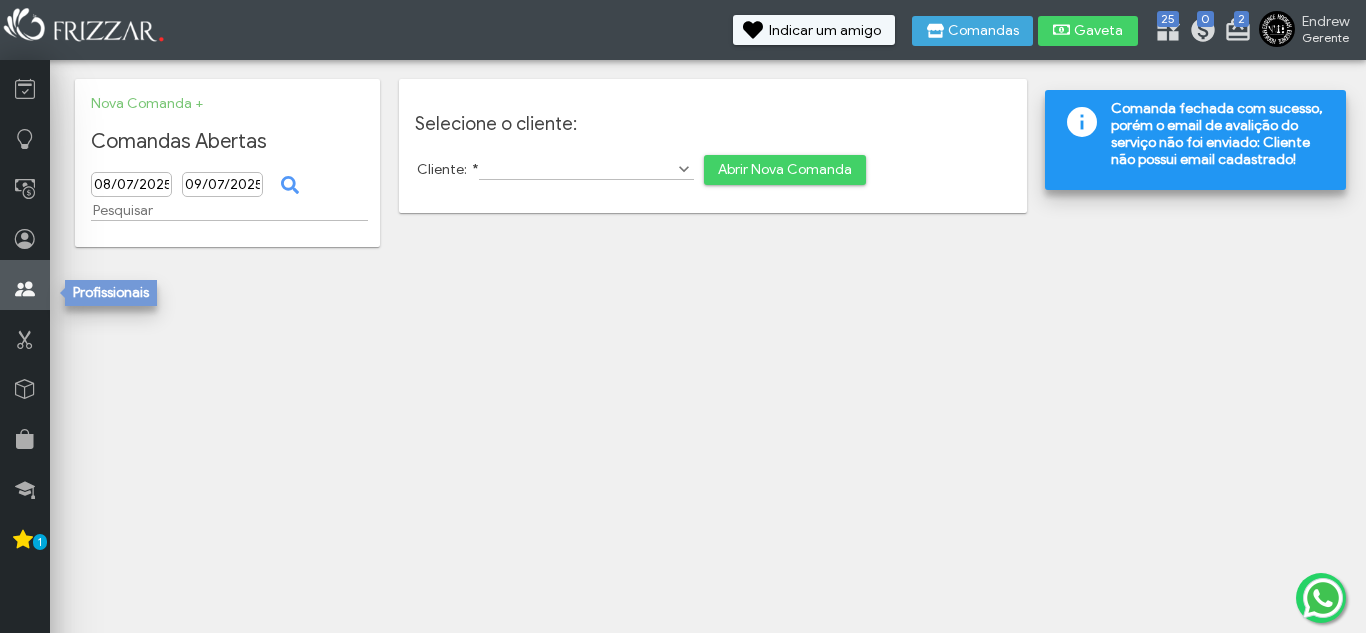 click at bounding box center (25, 285) 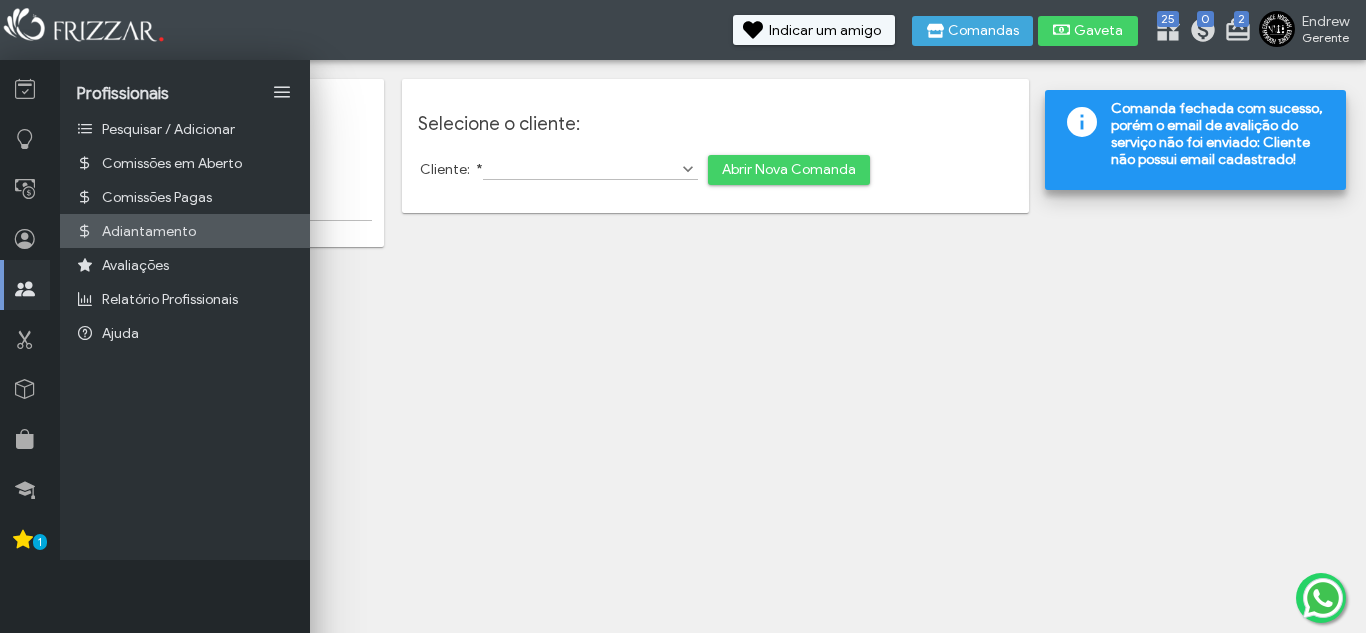 click on "Adiantamento" at bounding box center [149, 231] 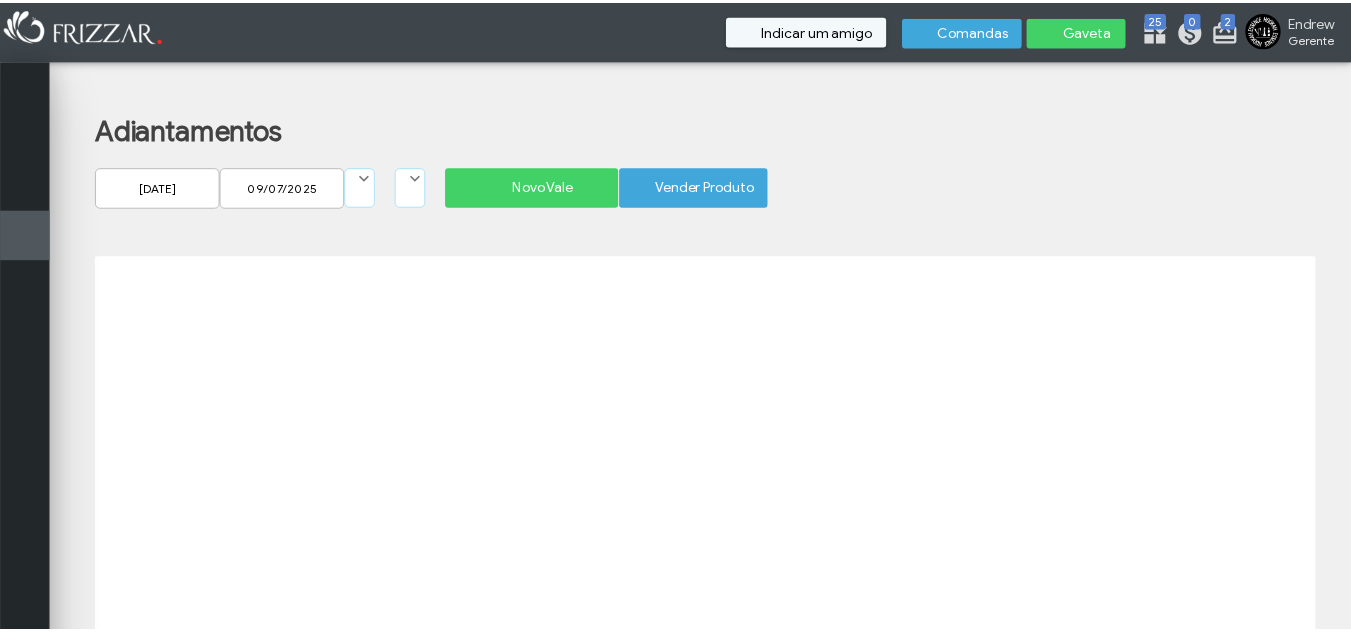scroll, scrollTop: 0, scrollLeft: 0, axis: both 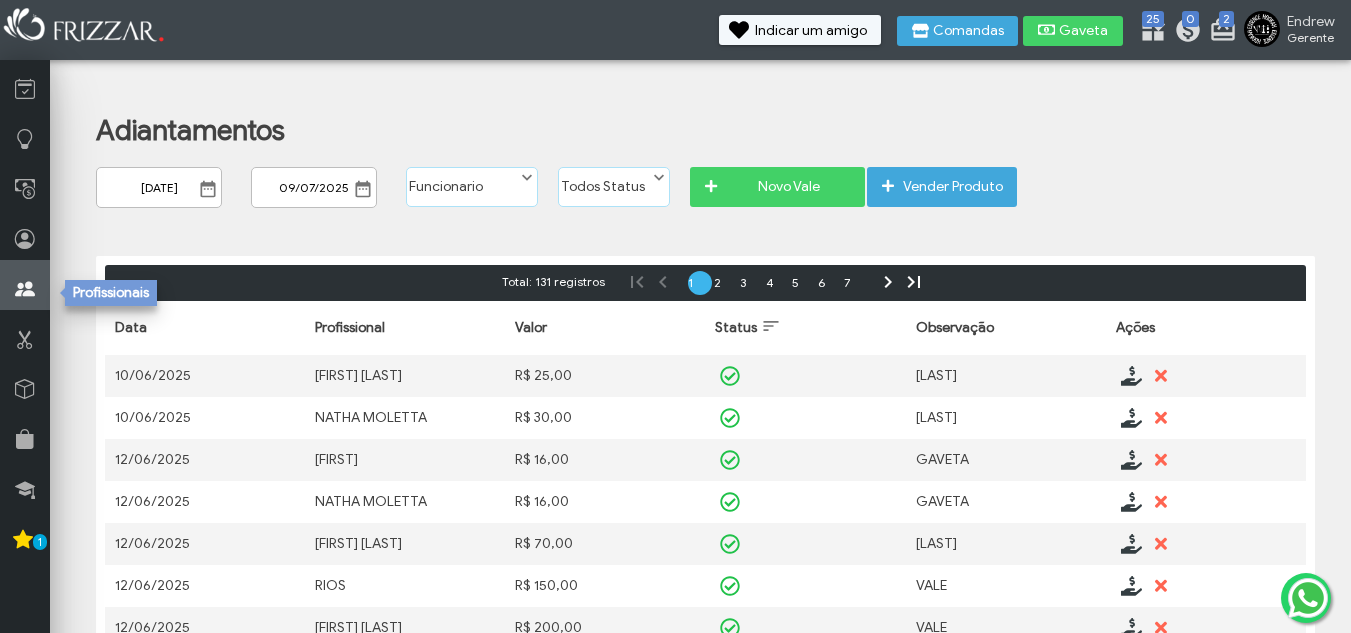 click at bounding box center [25, 285] 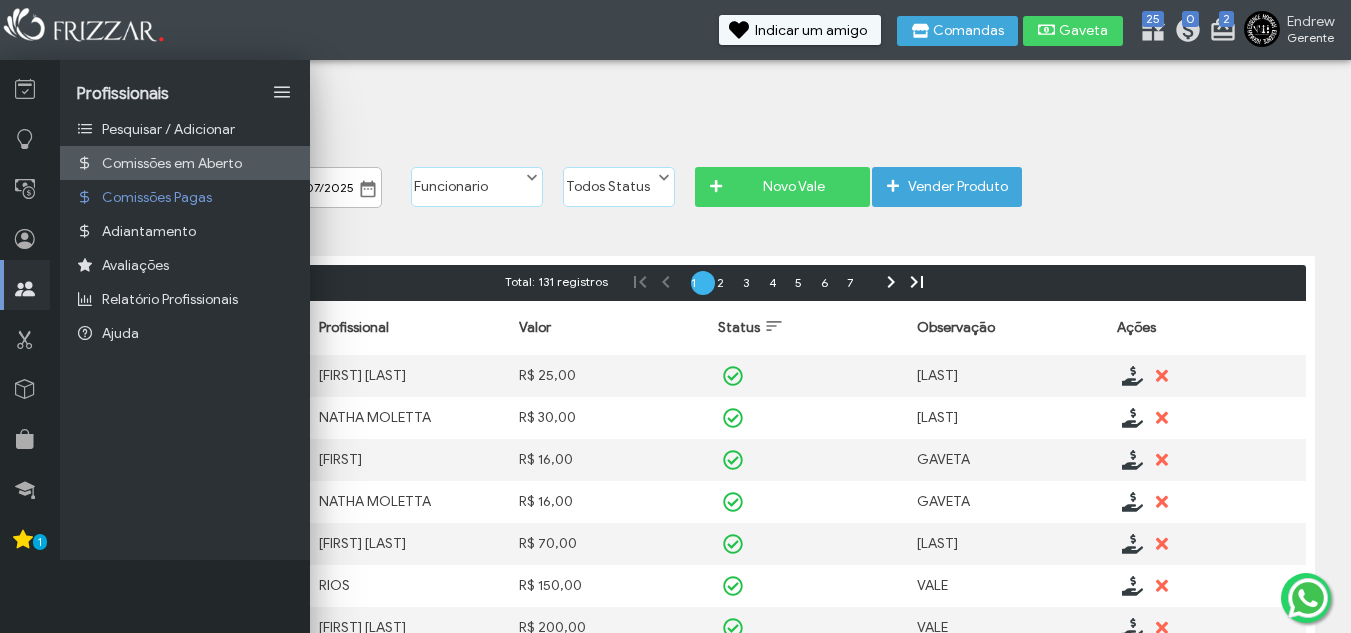 click on "Comissões em Aberto" at bounding box center (172, 163) 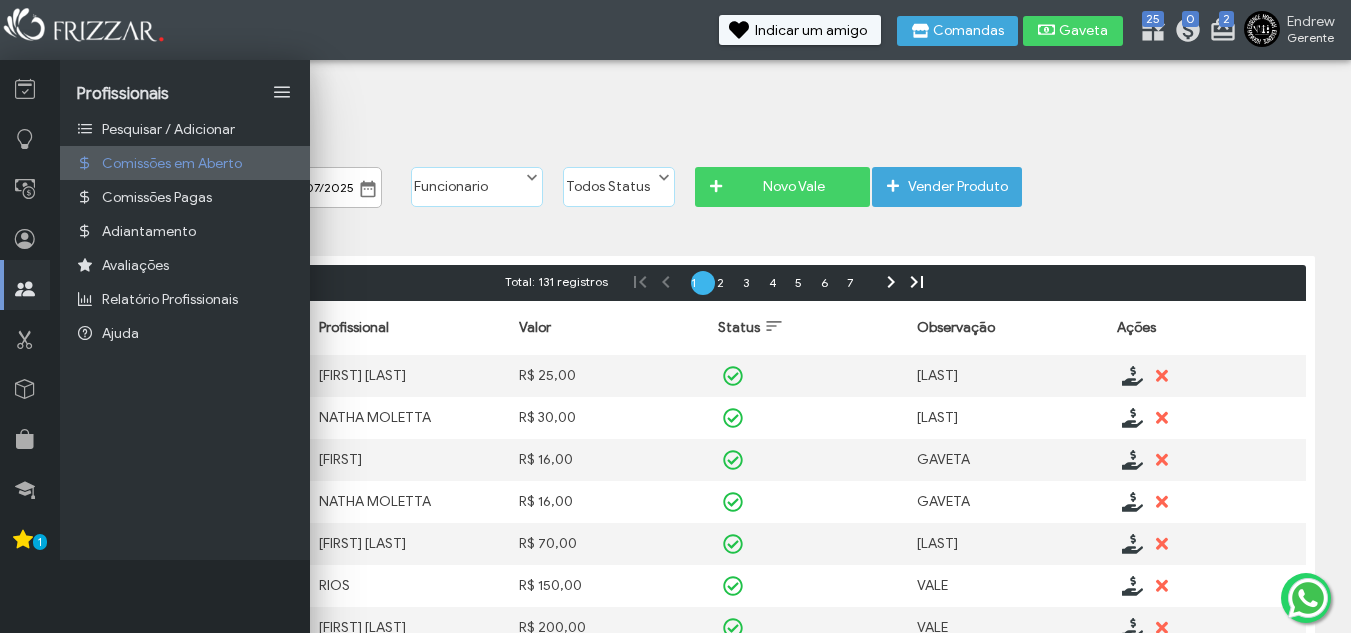click on "Comissões em Aberto" at bounding box center [172, 163] 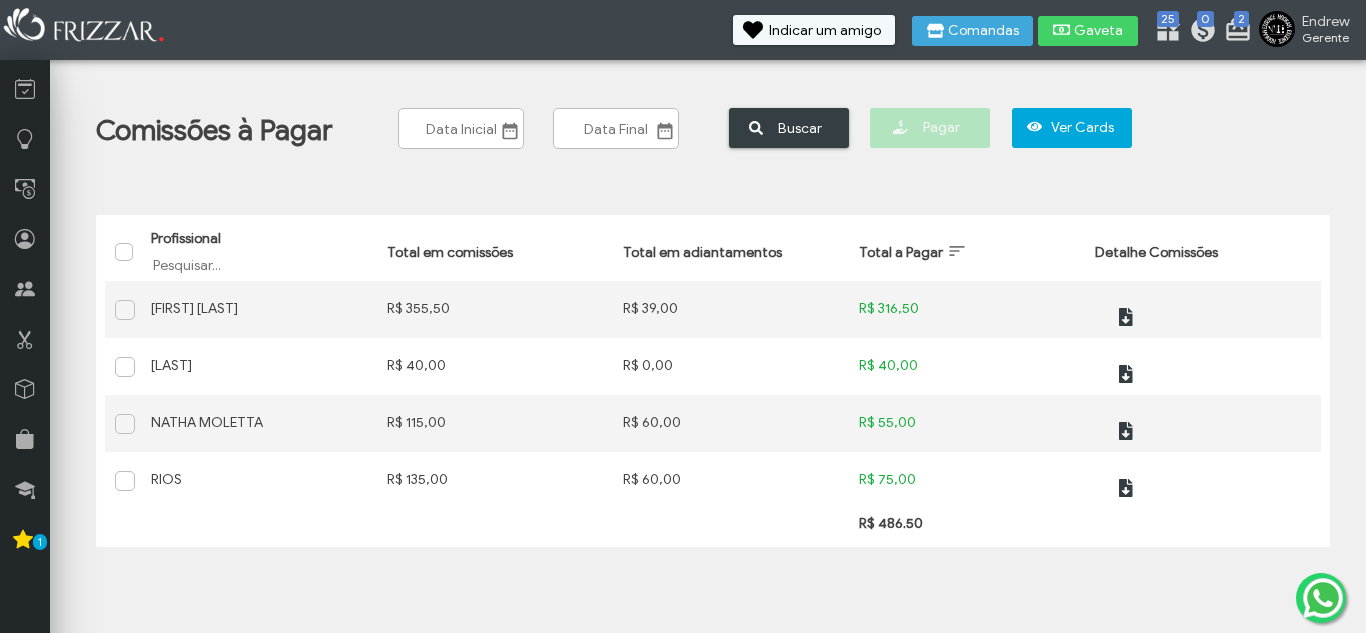 scroll, scrollTop: 0, scrollLeft: 0, axis: both 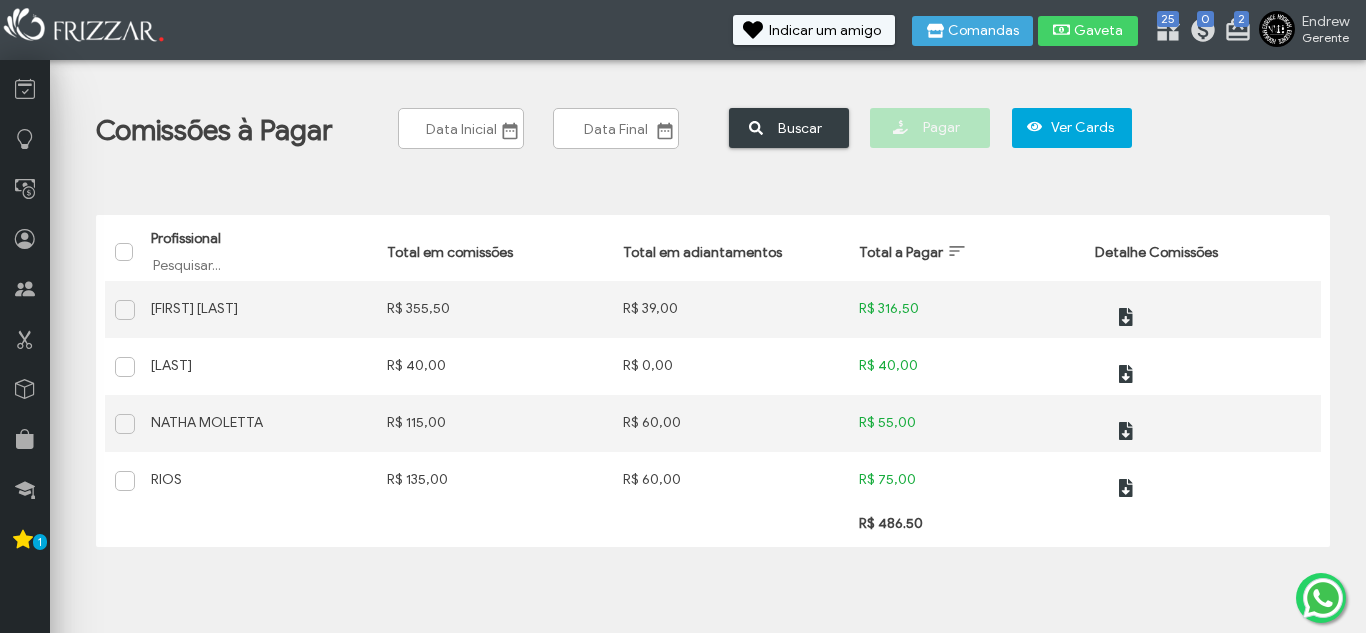 click on "Gaveta" at bounding box center [1088, 31] 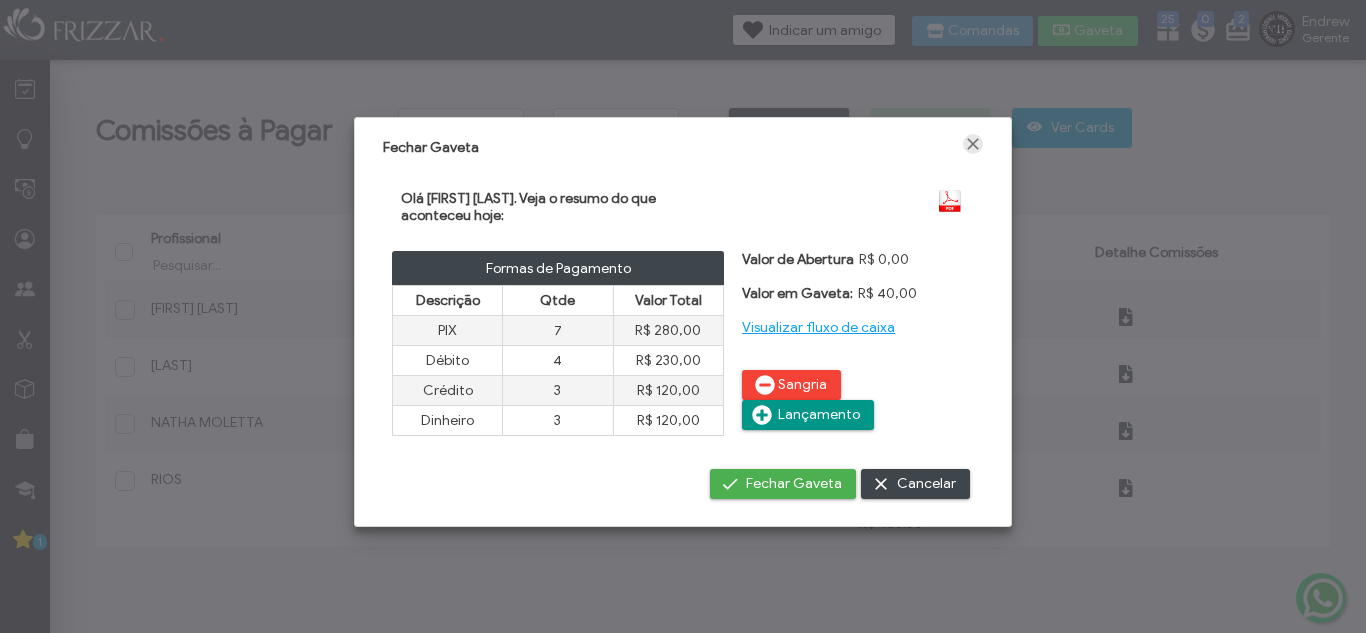 click at bounding box center [973, 144] 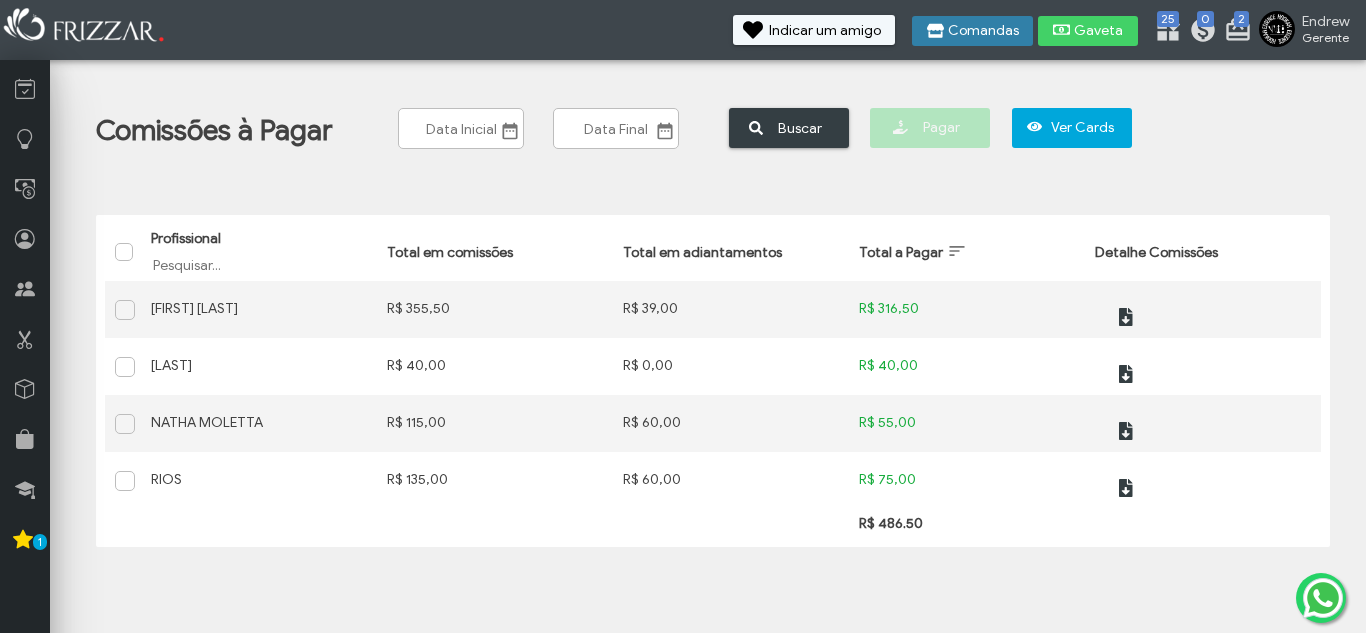 click on "Comandas" at bounding box center (983, 31) 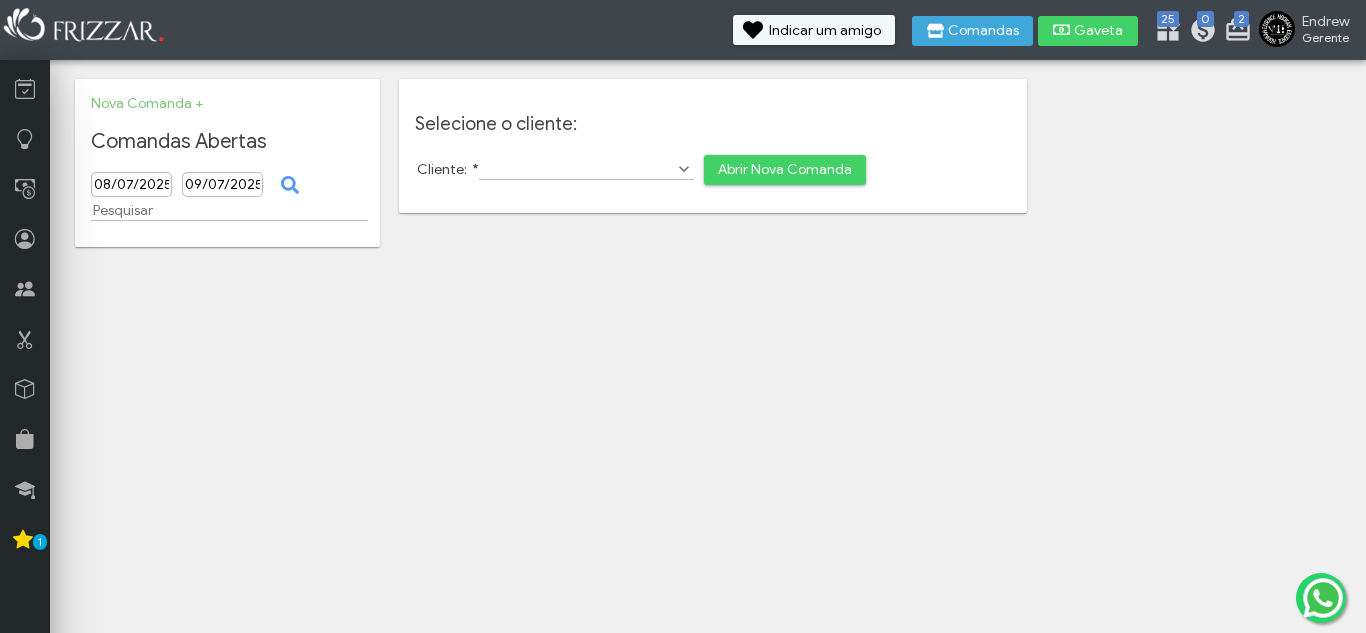 scroll, scrollTop: 0, scrollLeft: 0, axis: both 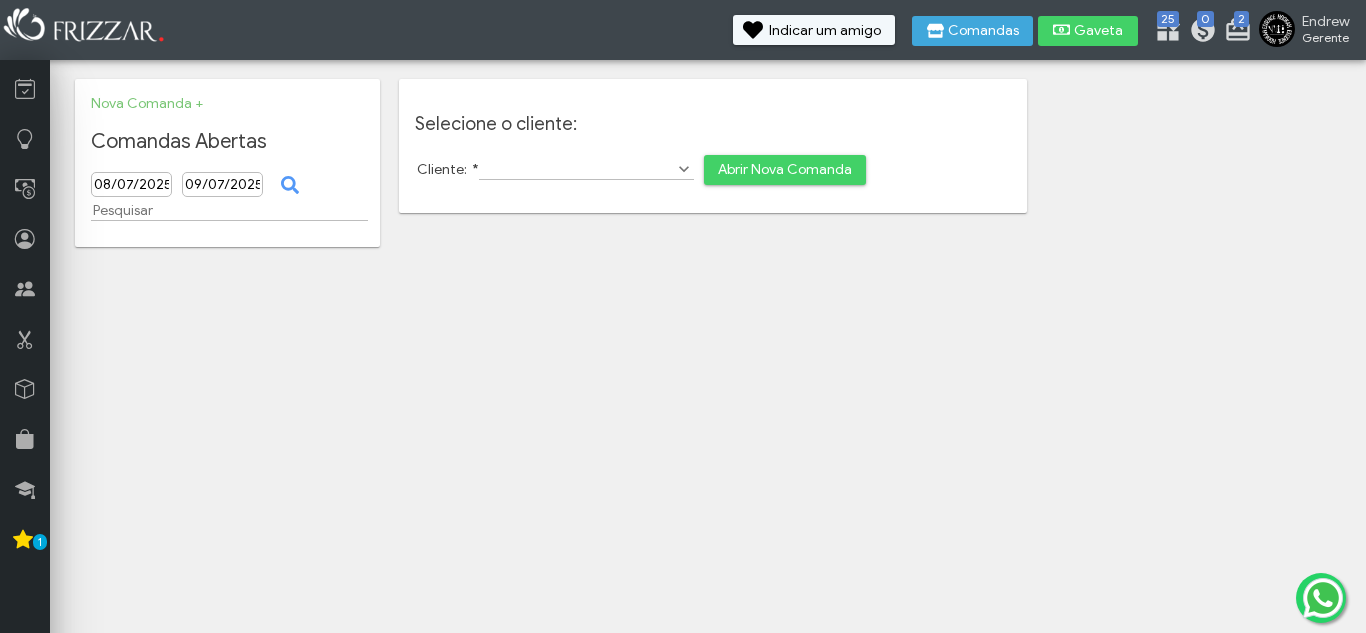 click on "Cliente: *" at bounding box center [586, 169] 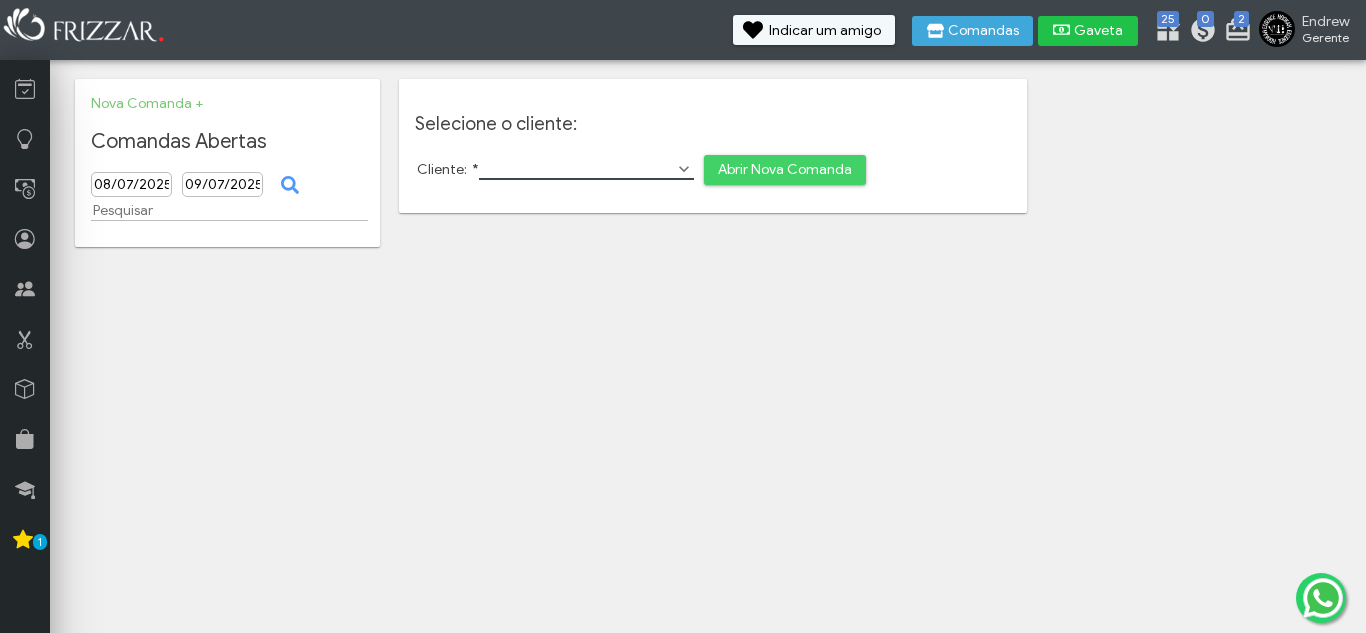 click on "Gaveta" at bounding box center (1088, 31) 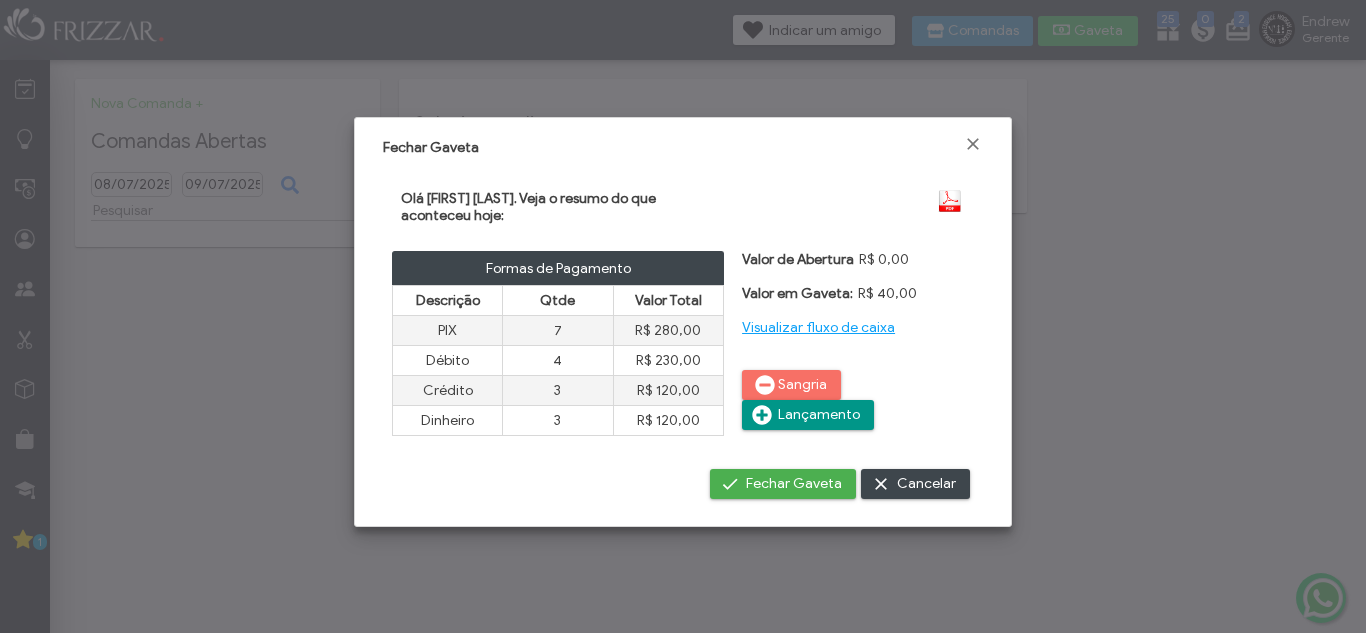 drag, startPoint x: 794, startPoint y: 393, endPoint x: 795, endPoint y: 383, distance: 10.049875 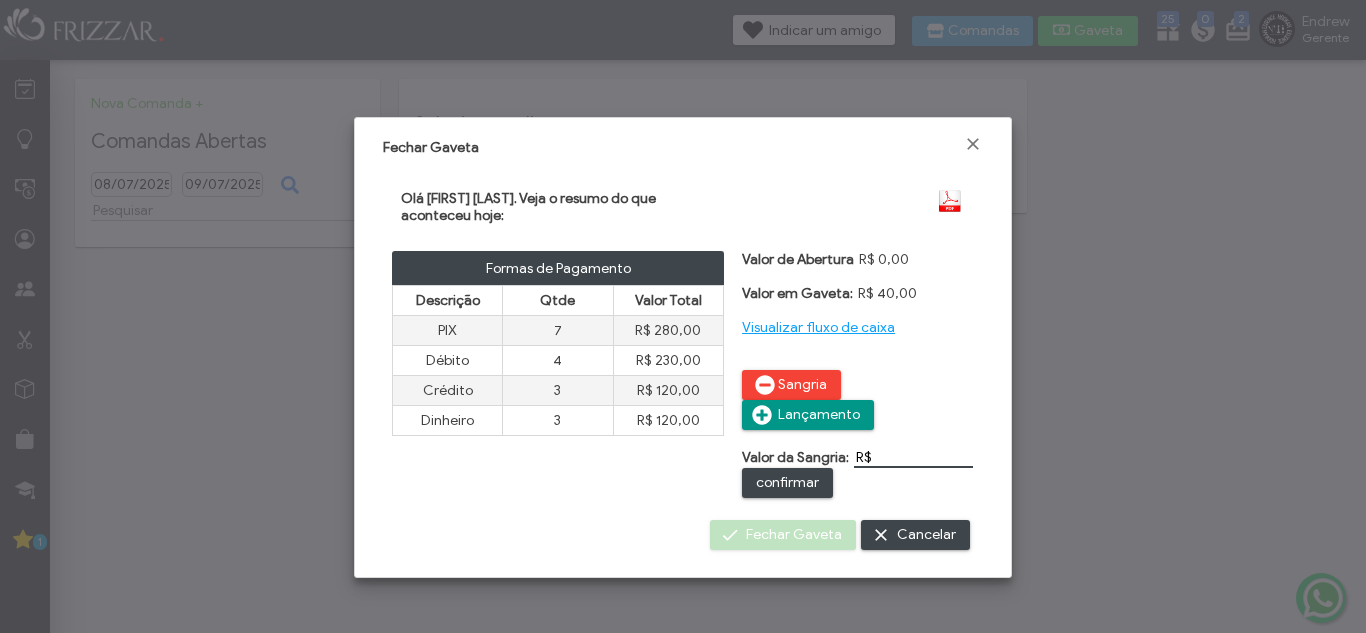 click on "R$" at bounding box center (913, 457) 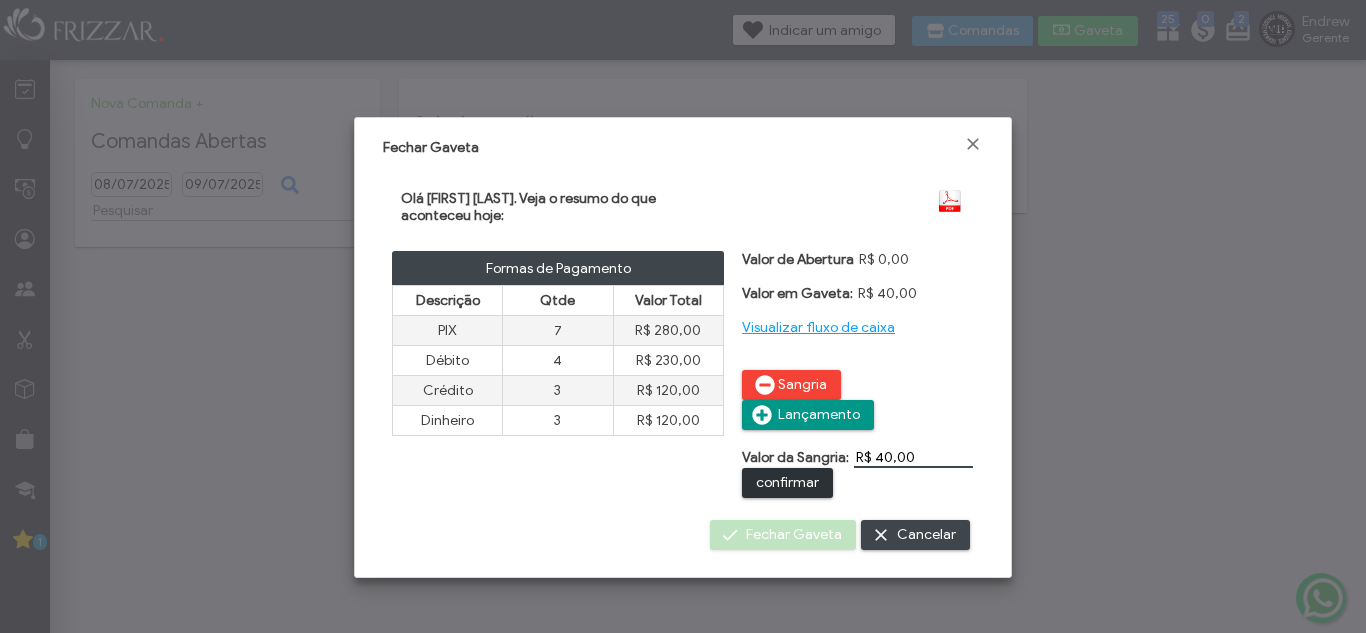 click on "confirmar" at bounding box center [787, 483] 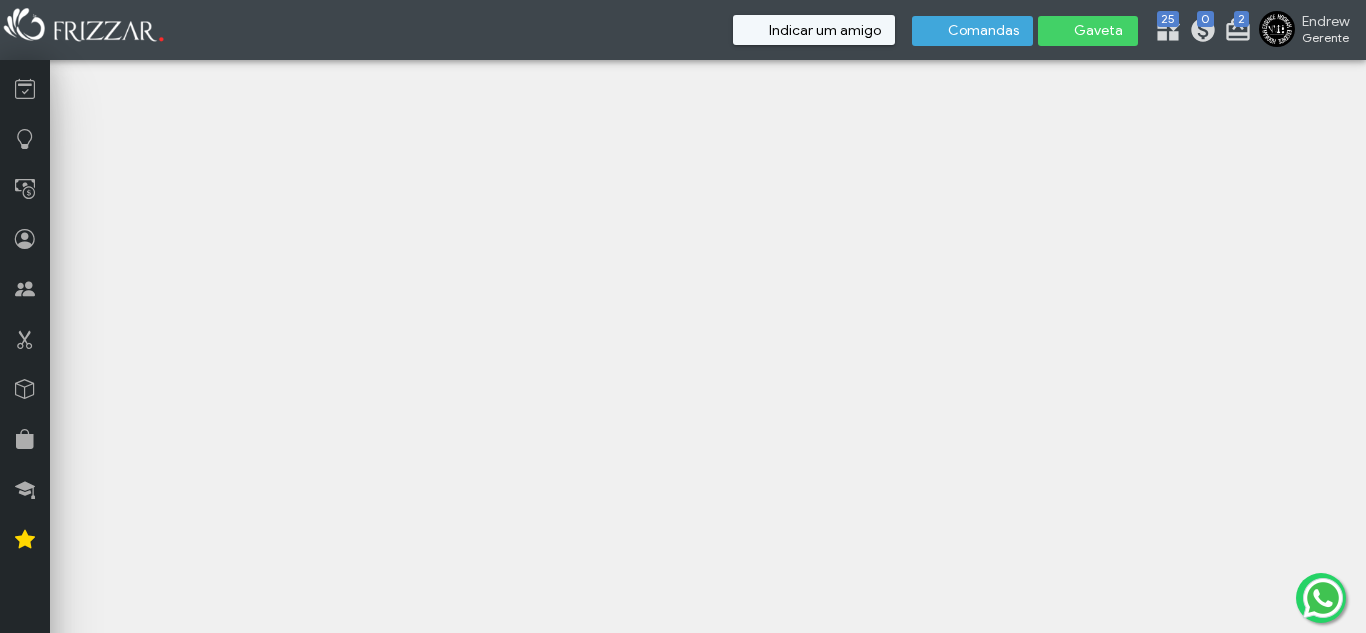 scroll, scrollTop: 0, scrollLeft: 0, axis: both 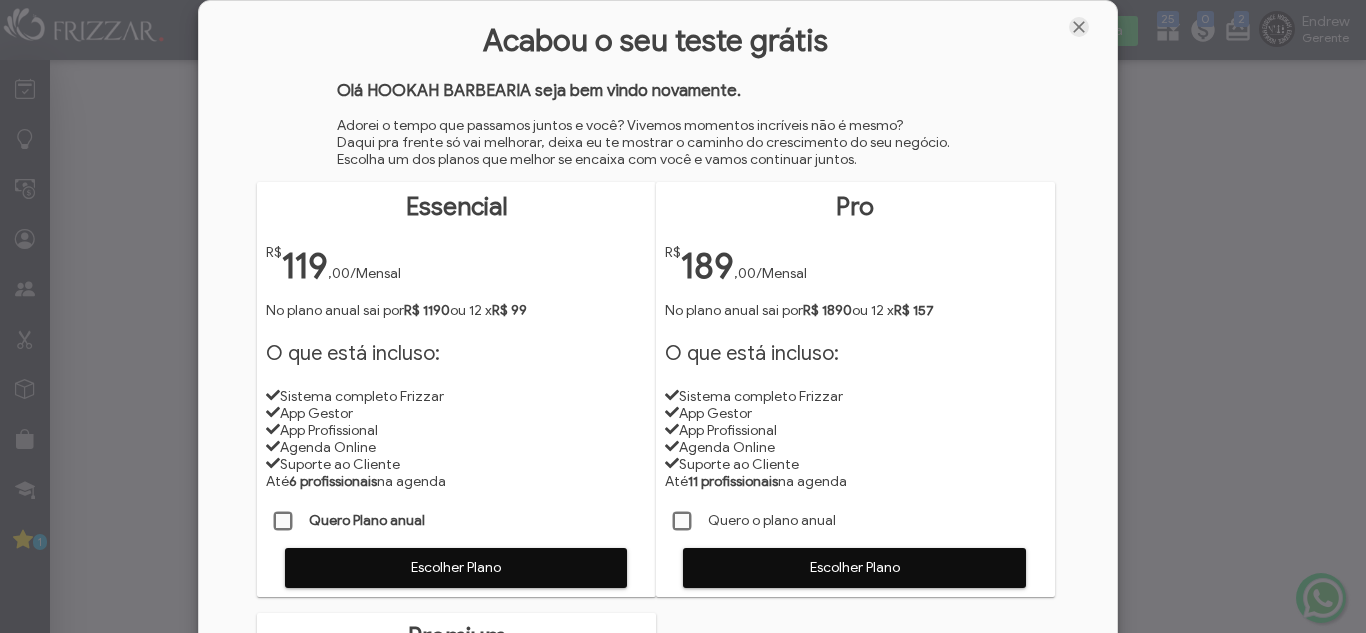 click at bounding box center (1079, 27) 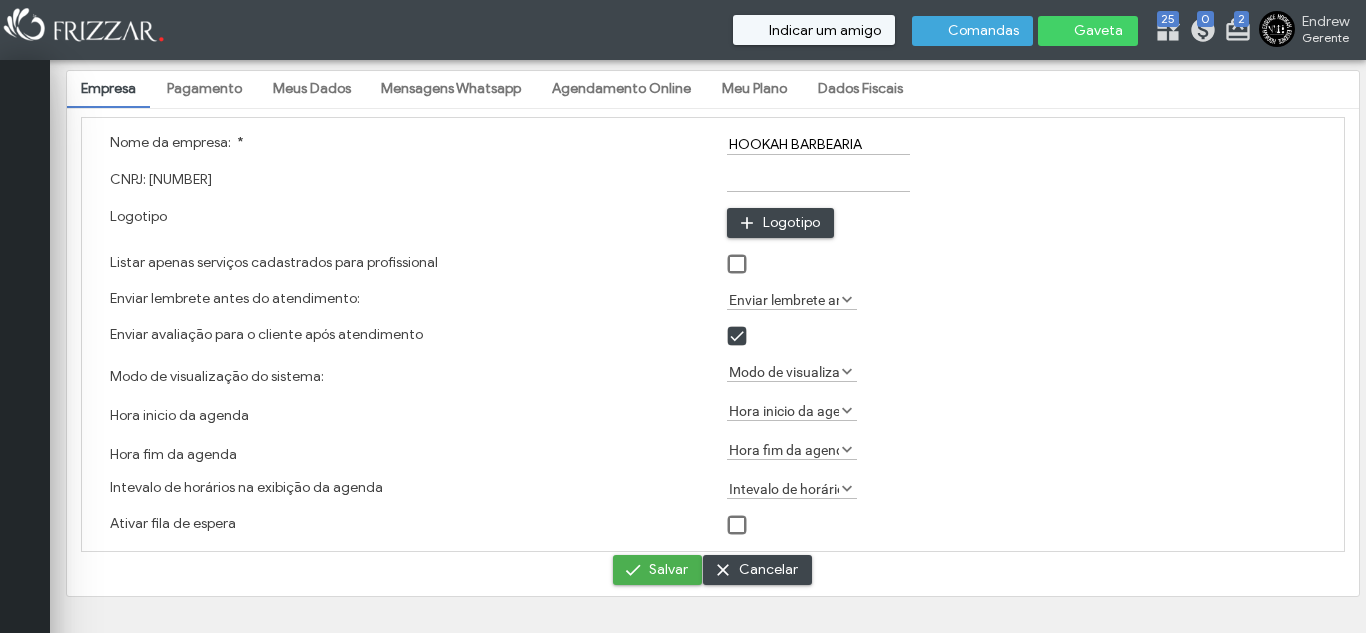 scroll, scrollTop: 0, scrollLeft: 0, axis: both 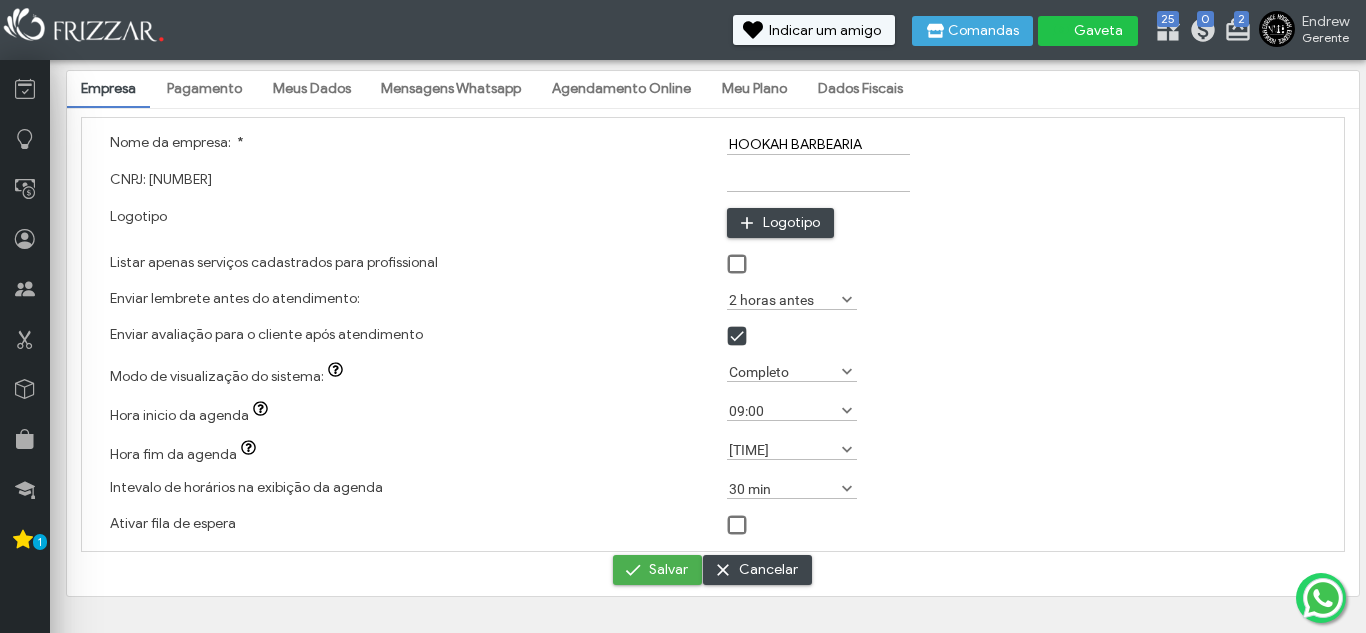 click at bounding box center [1062, 30] 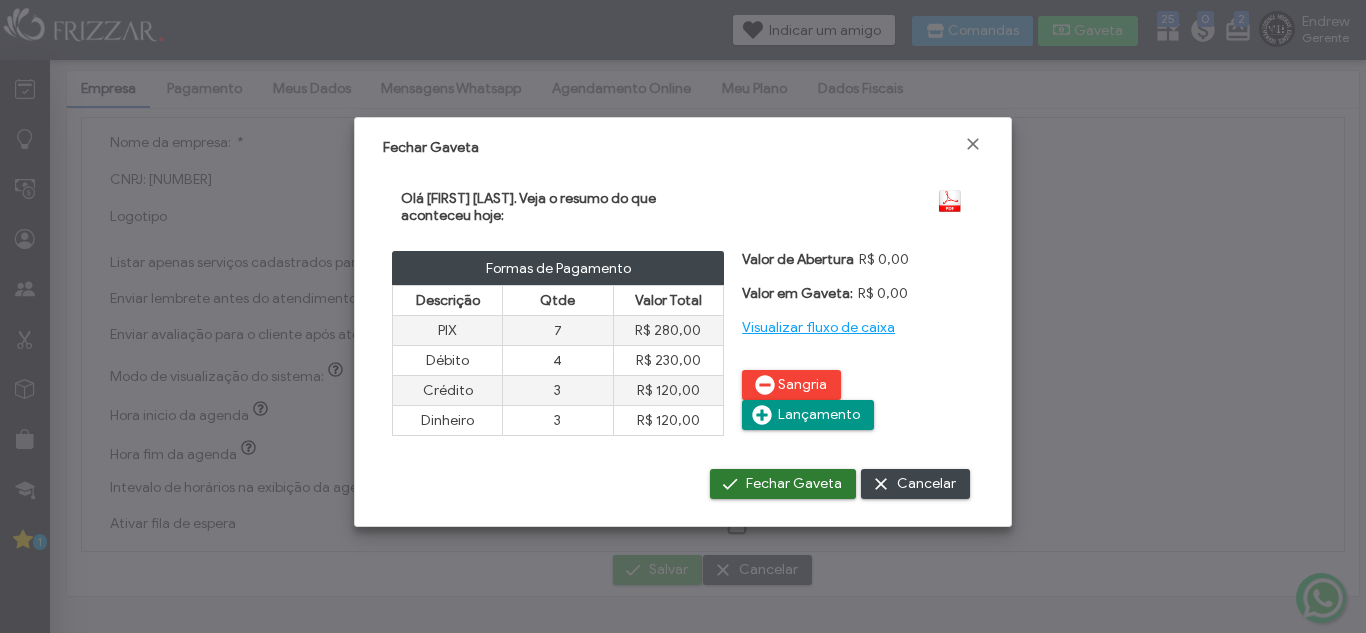 click on "Fechar Gaveta" at bounding box center (794, 484) 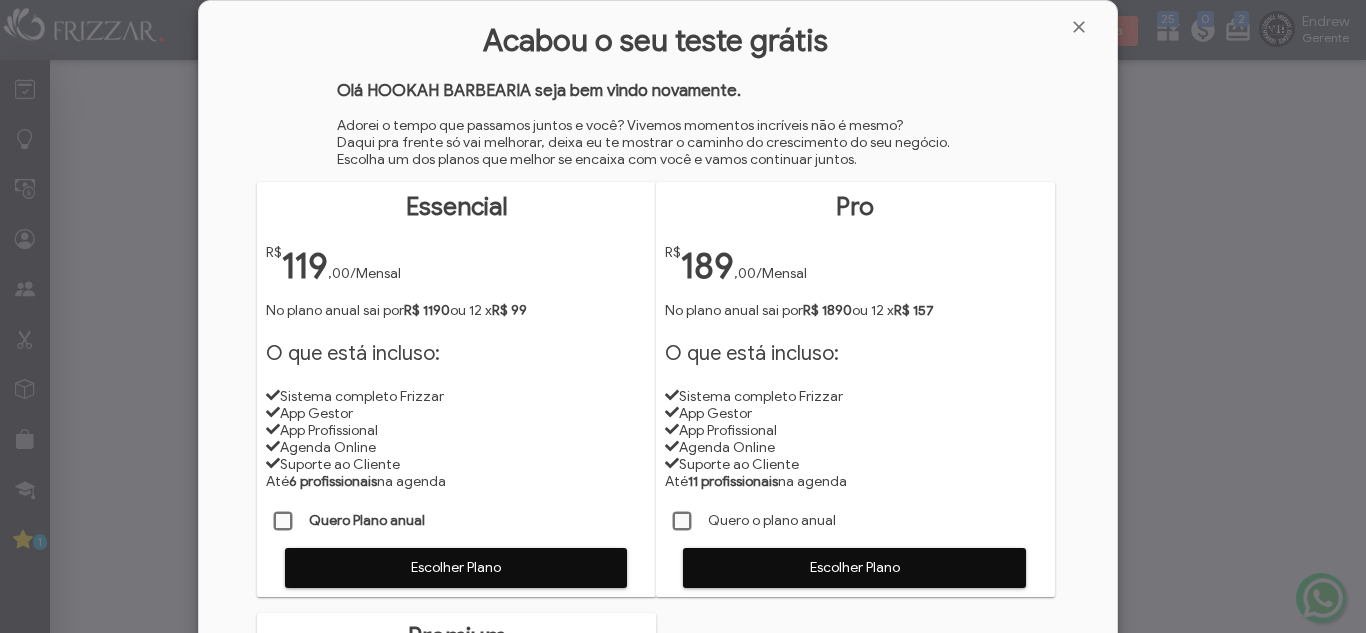 scroll, scrollTop: 0, scrollLeft: 0, axis: both 